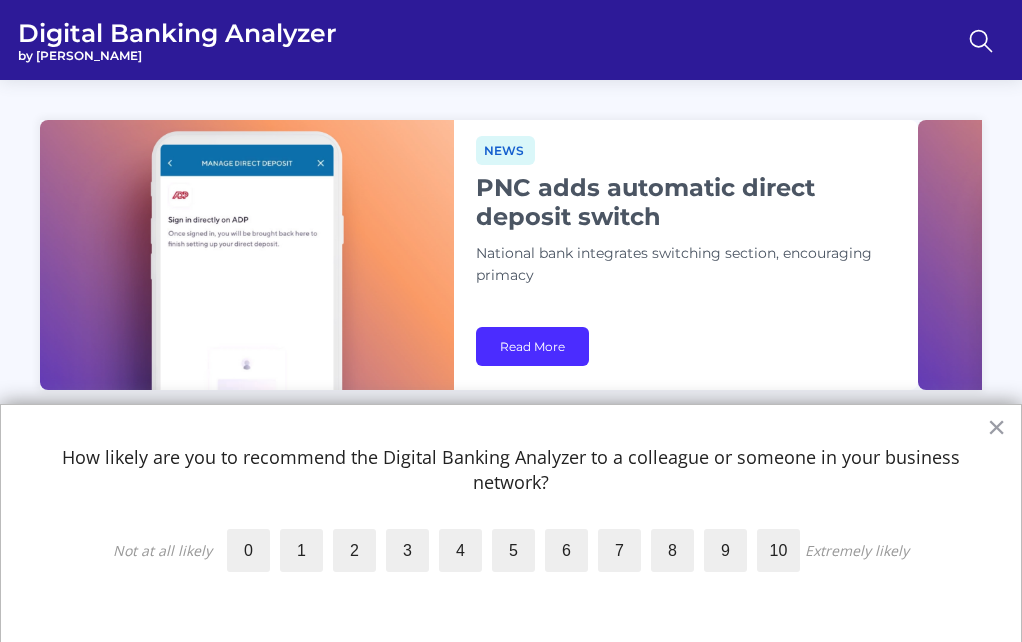scroll, scrollTop: 784, scrollLeft: 0, axis: vertical 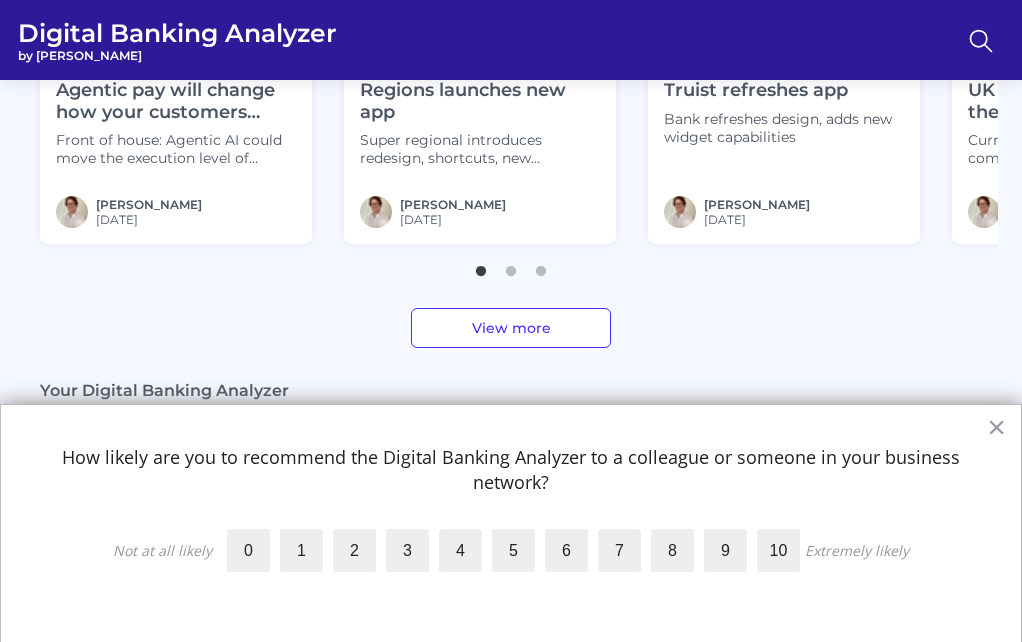 click on "News   UK appdates Our weekly collection of updates across interfaces, capabilities and design with news from Chase, Nationwide and Santander Read More News   PNC adds automatic direct deposit switch National bank integrates switching section, encouraging primacy Read More News   Chase transforms app for Sapphire Reserve launch National bank offers differentiated experience to increase affluent travel and luxury spend Read More News   UK appdates Our weekly collection of updates across interfaces, capabilities and design with news from Chase, Nationwide and Santander Read More News   PNC adds automatic direct deposit switch National bank integrates switching section, encouraging primacy Read More News   Chase transforms app for Sapphire Reserve launch National bank offers differentiated experience to increase affluent travel and luxury spend Read More News   UK appdates Our weekly collection of updates across interfaces, capabilities and design with news from Chase, Nationwide and Santander Read More 1" at bounding box center (511, 258) 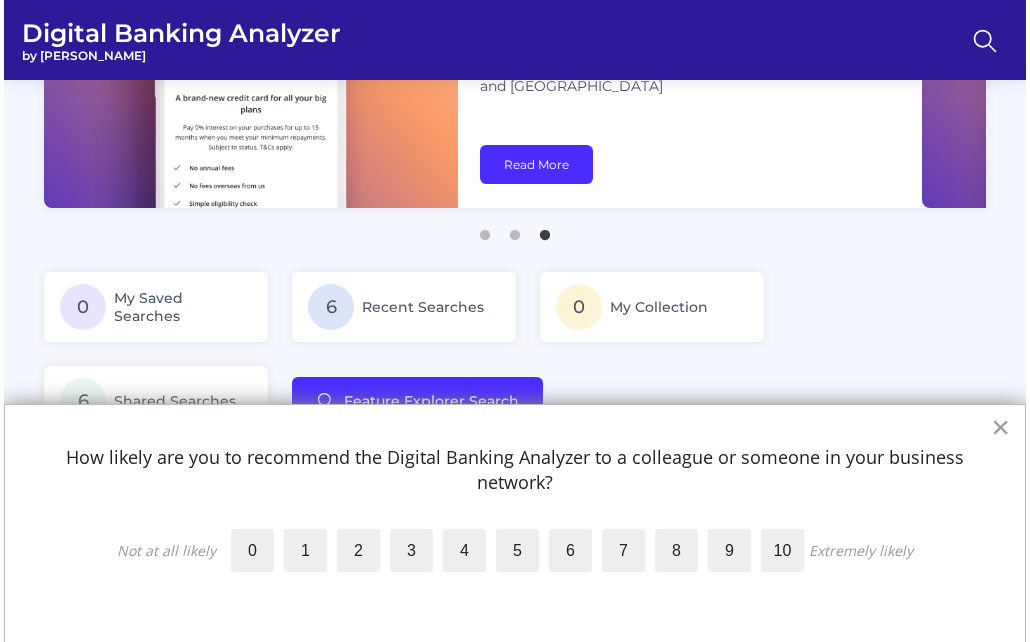 scroll, scrollTop: 0, scrollLeft: 0, axis: both 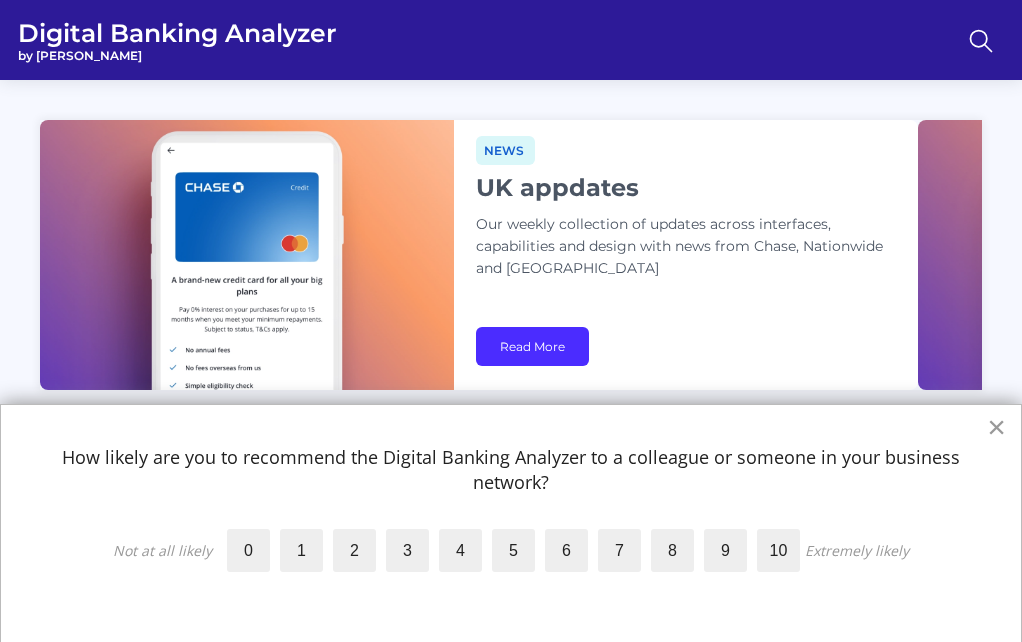 click on "×" at bounding box center (996, 427) 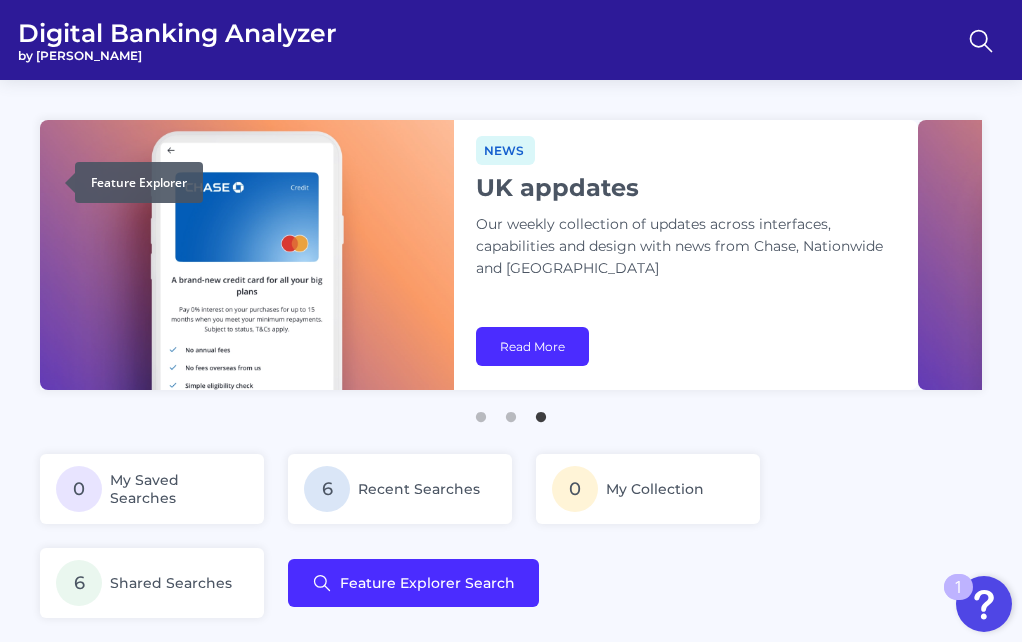 click 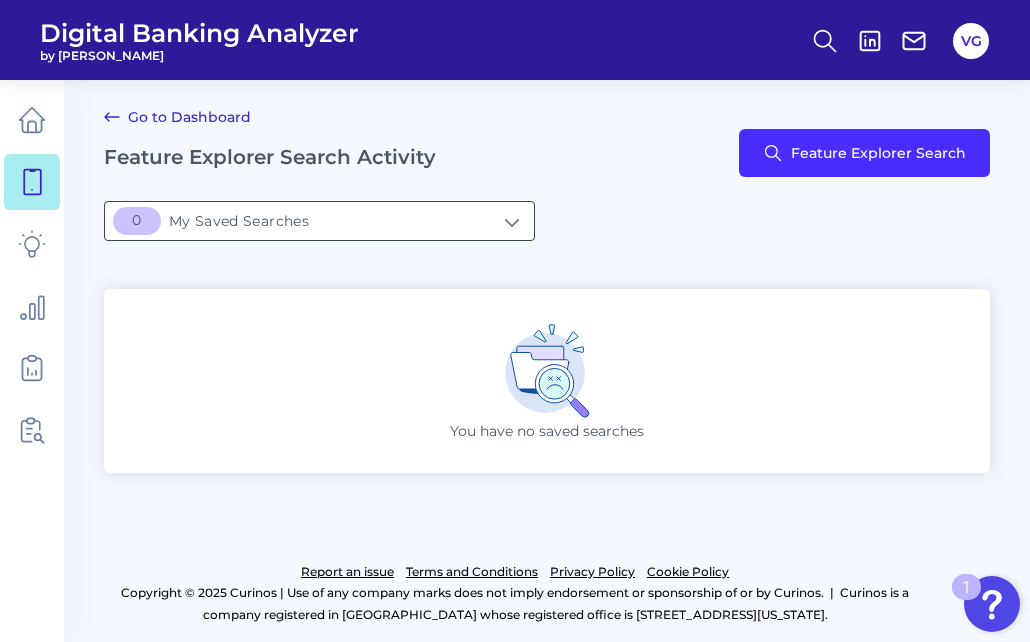 click on "[object Object]My Saved Searches" at bounding box center [319, 221] 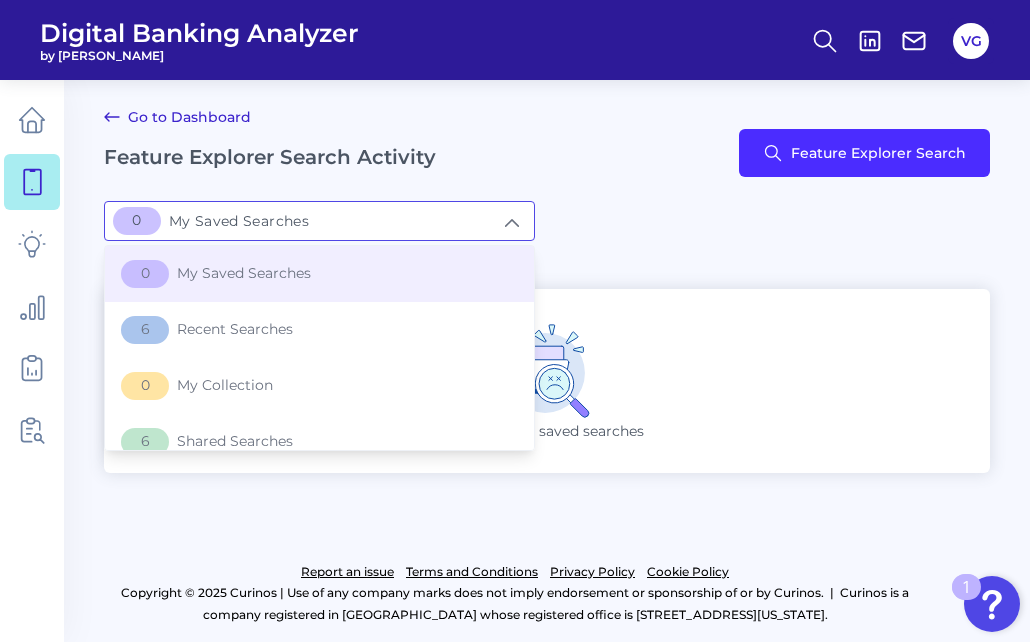 click on "Feature Explorer Search Activity" at bounding box center [270, 157] 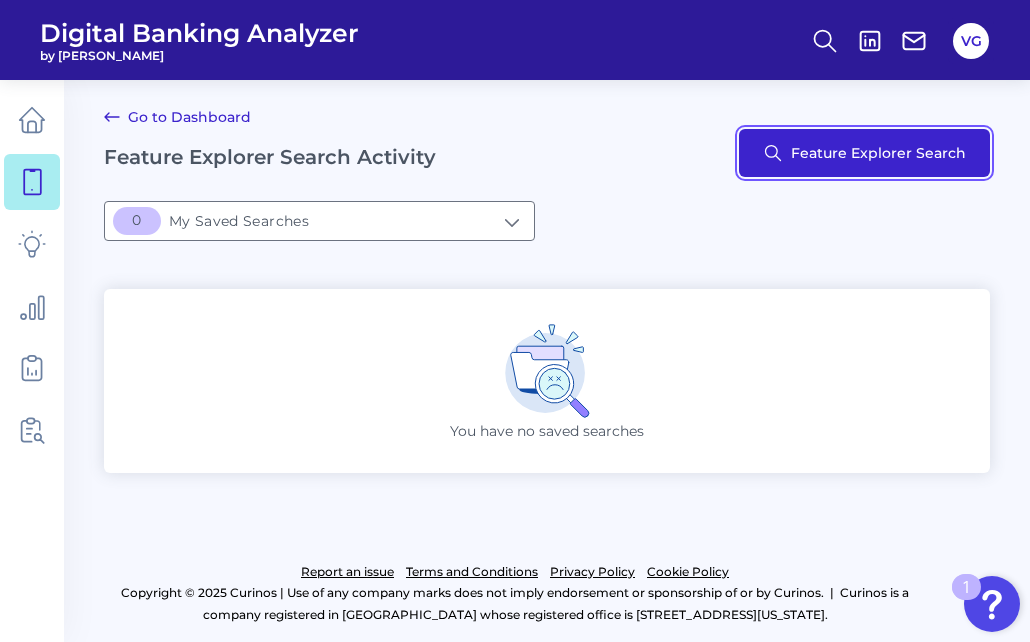 click on "Feature Explorer Search" at bounding box center (864, 153) 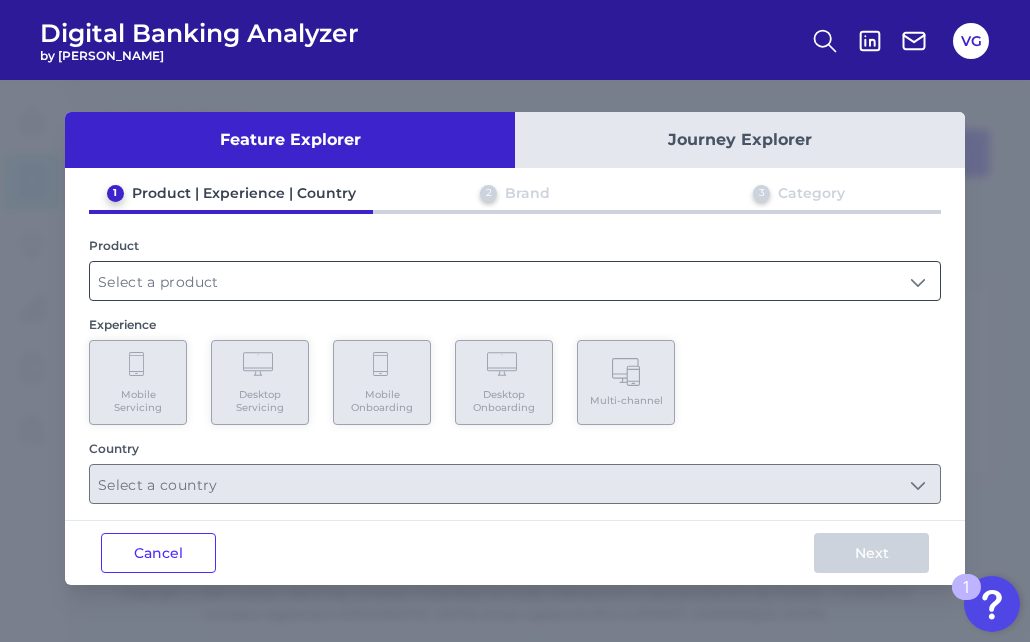 click at bounding box center (515, 281) 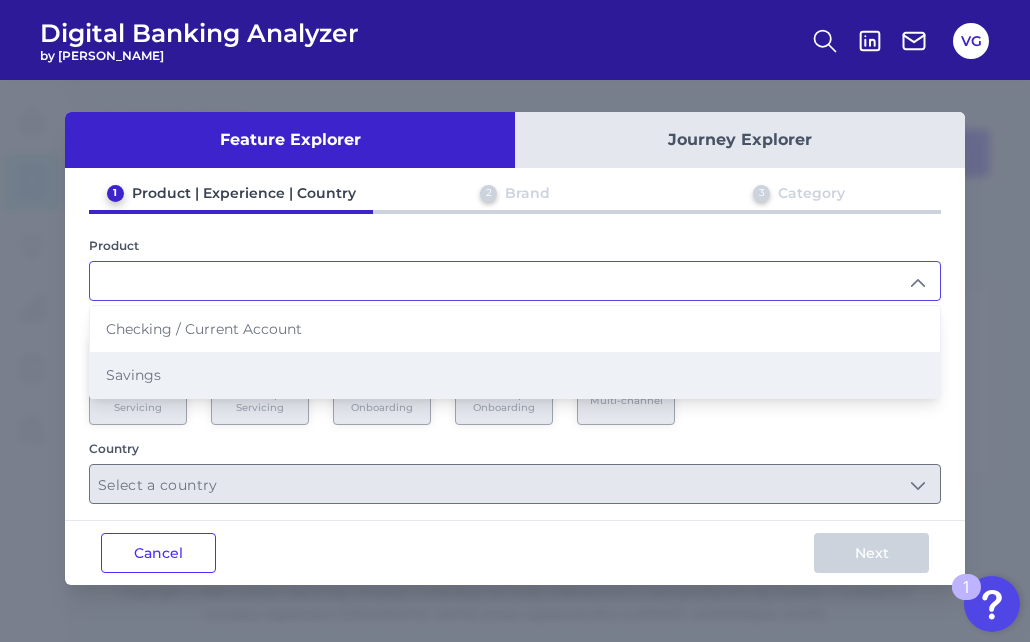 click on "Savings" at bounding box center [515, 375] 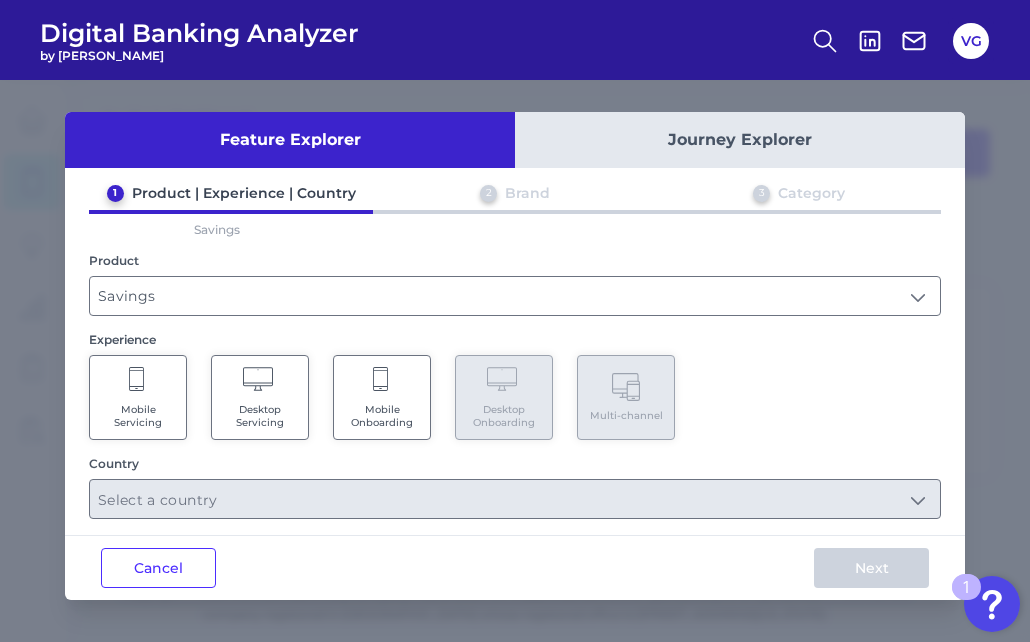 click on "Mobile Servicing" at bounding box center [138, 397] 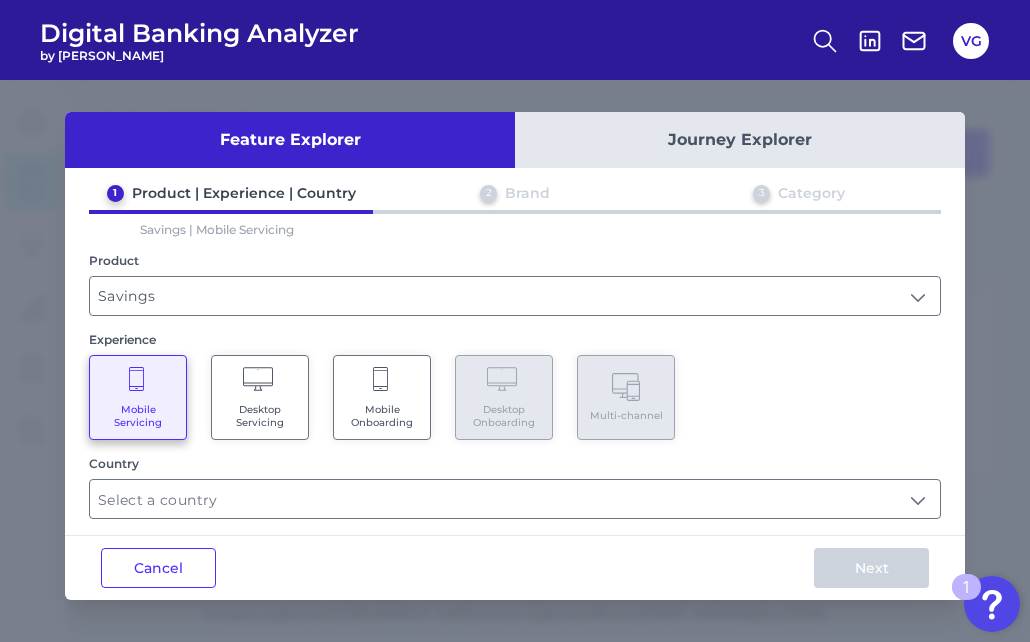 click on "Mobile Onboarding" at bounding box center [382, 416] 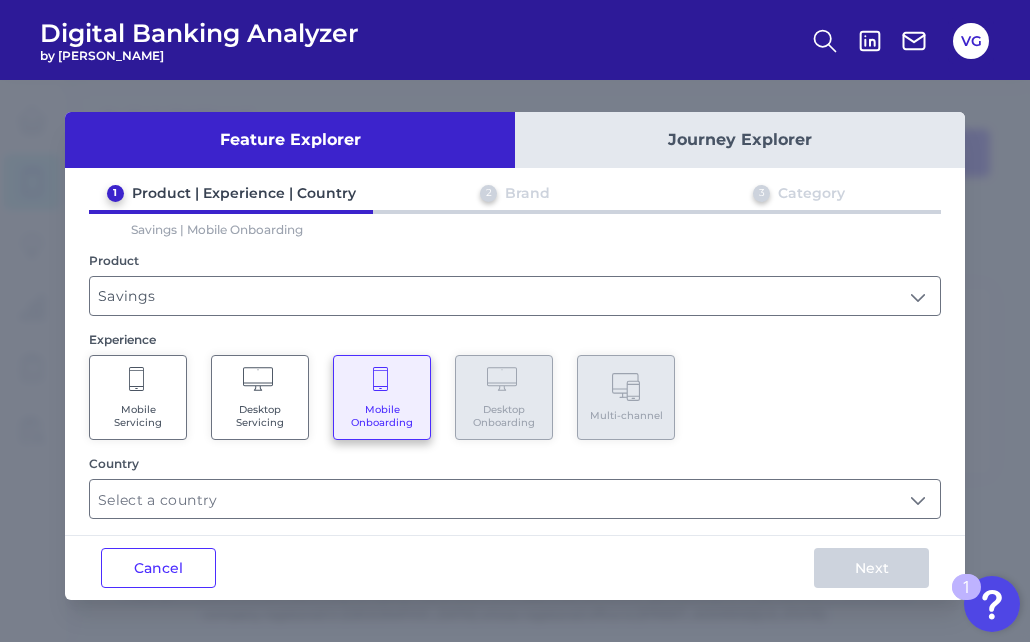click on "Country" at bounding box center [515, 463] 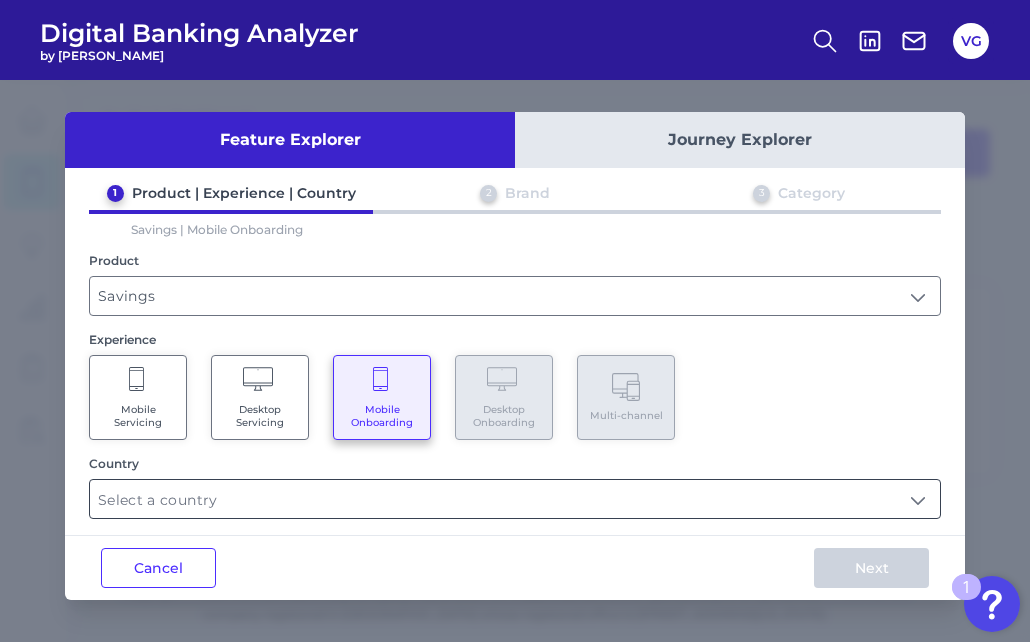 click at bounding box center (515, 499) 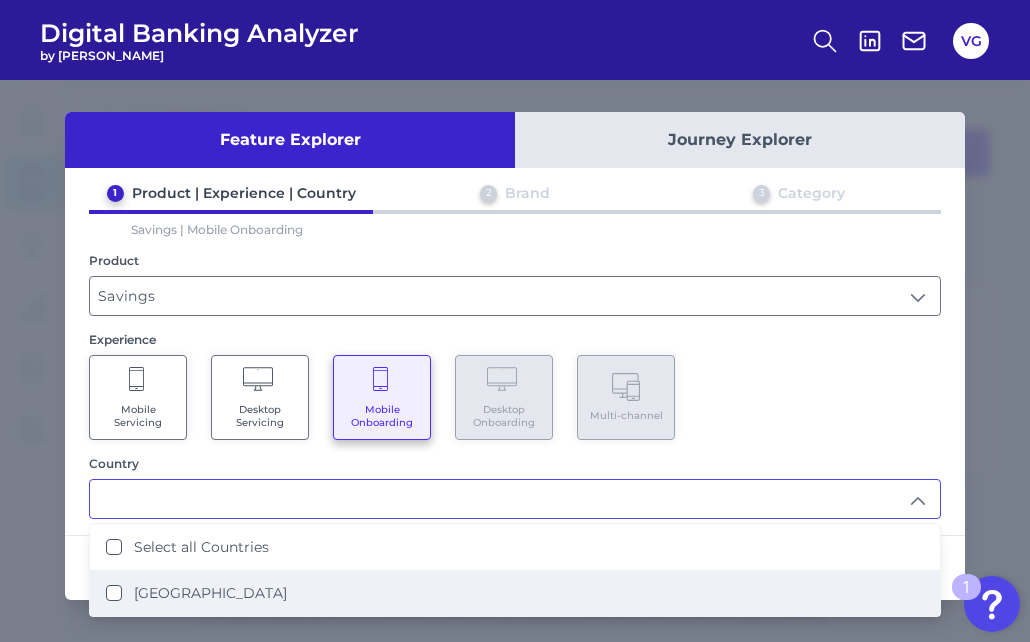 click on "[GEOGRAPHIC_DATA]" at bounding box center [210, 593] 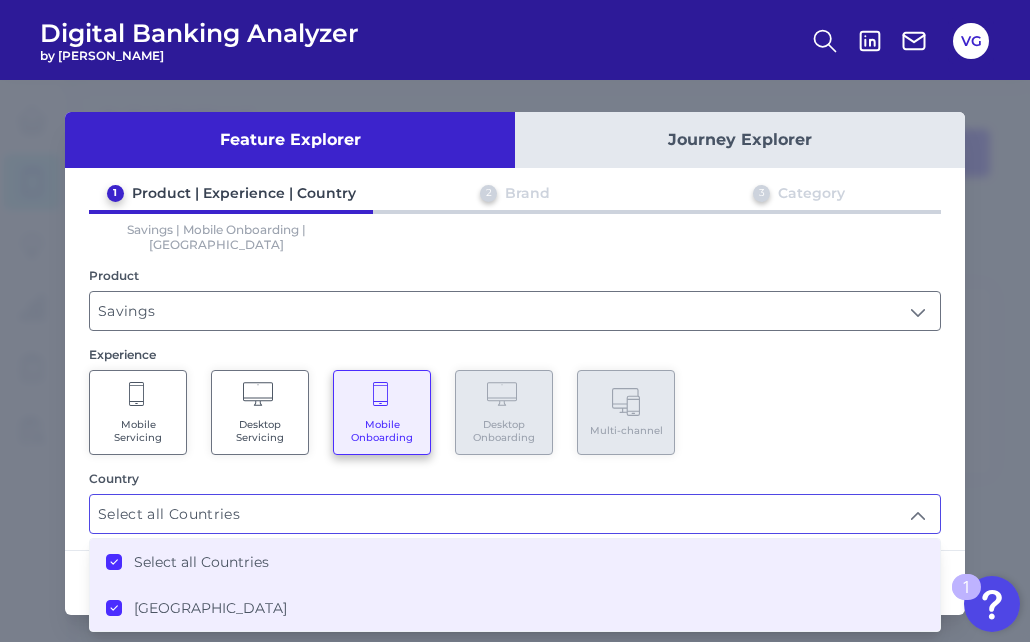 click on "Select all Countries" at bounding box center [515, 514] 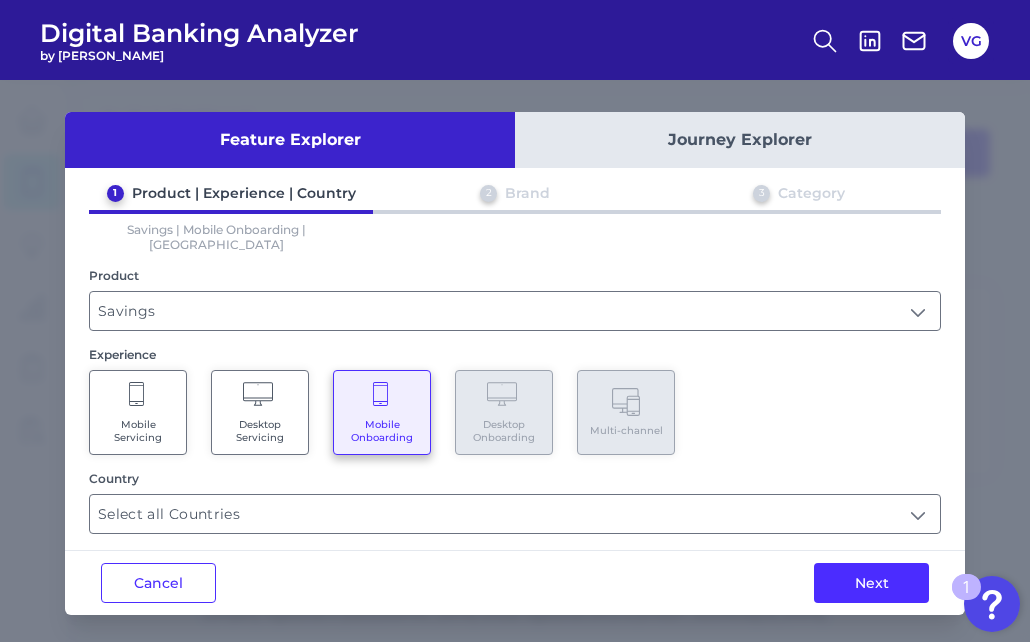 click on "Next" at bounding box center [871, 583] 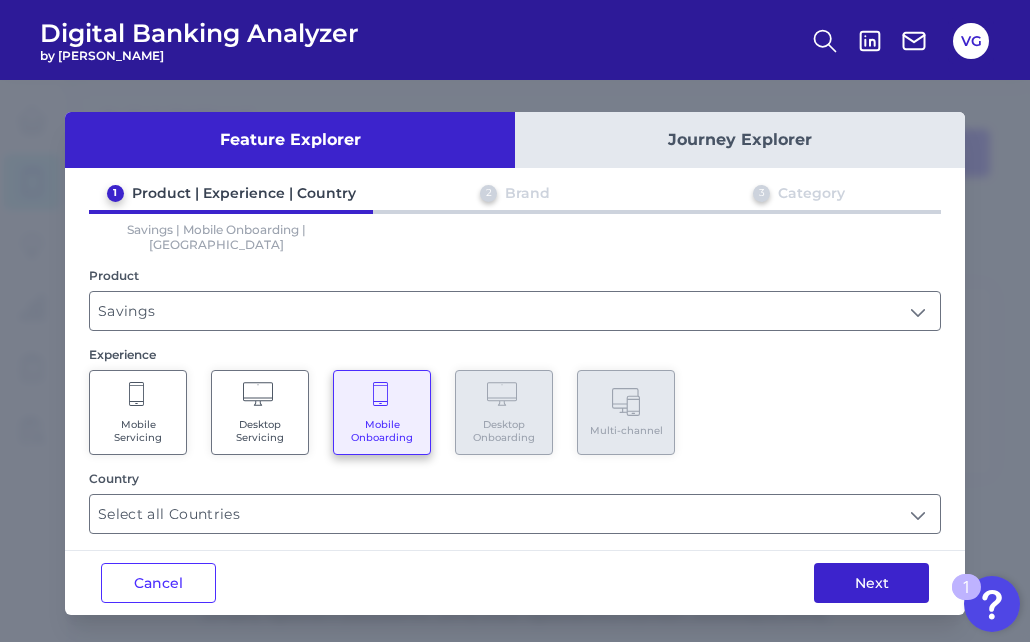 click on "Next" at bounding box center [871, 583] 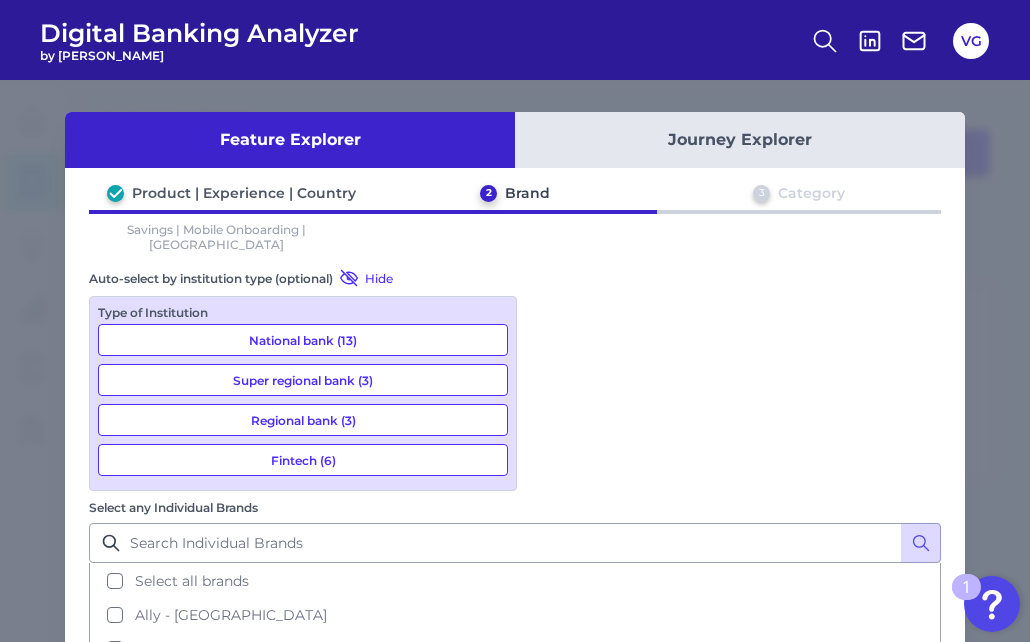 scroll, scrollTop: 67, scrollLeft: 0, axis: vertical 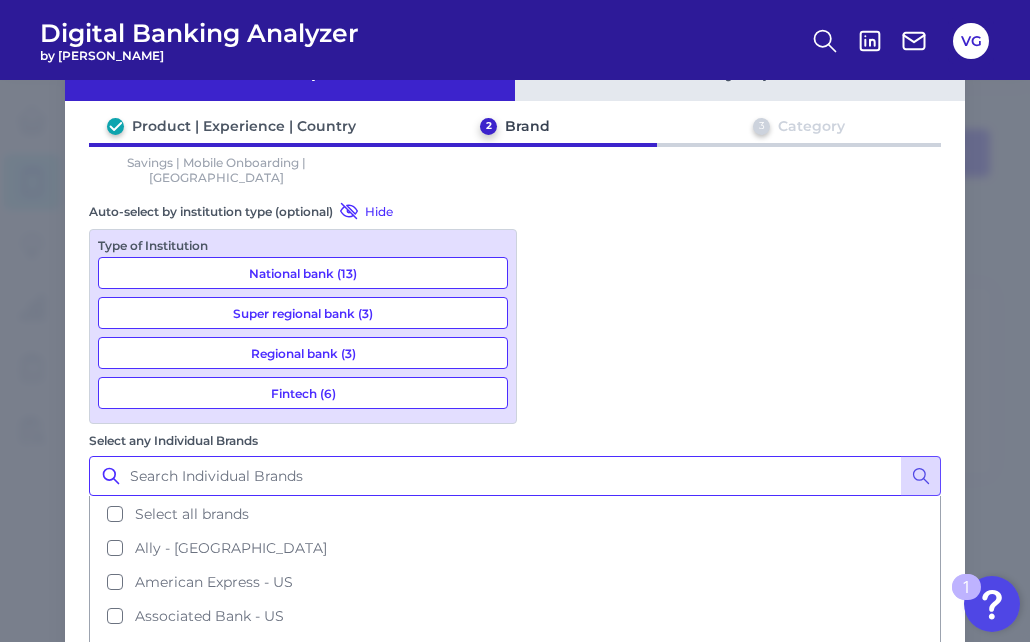 click on "Select any Individual Brands" at bounding box center [515, 476] 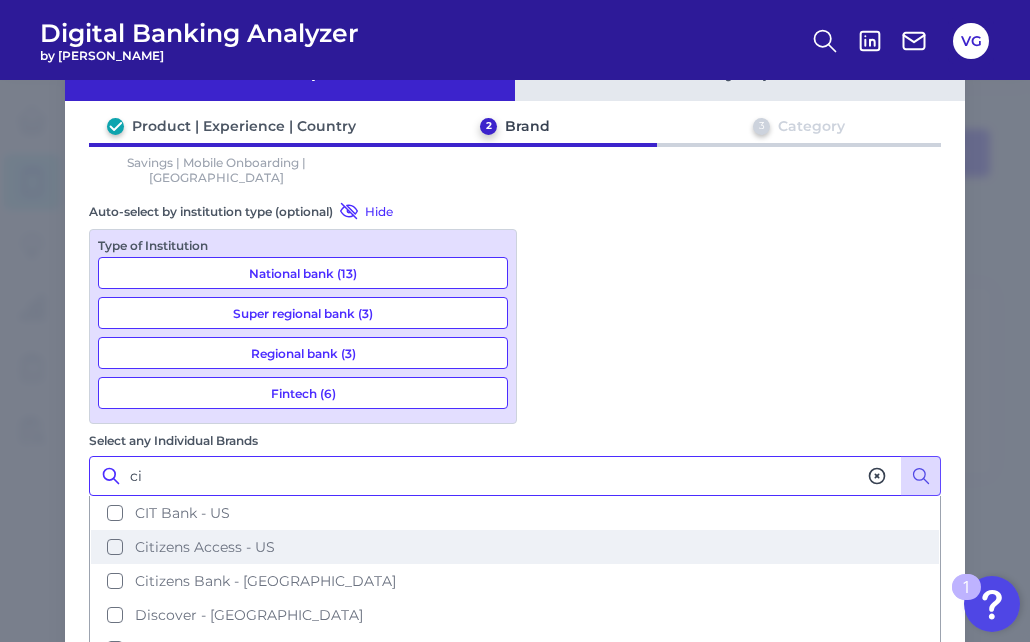scroll, scrollTop: 299, scrollLeft: 0, axis: vertical 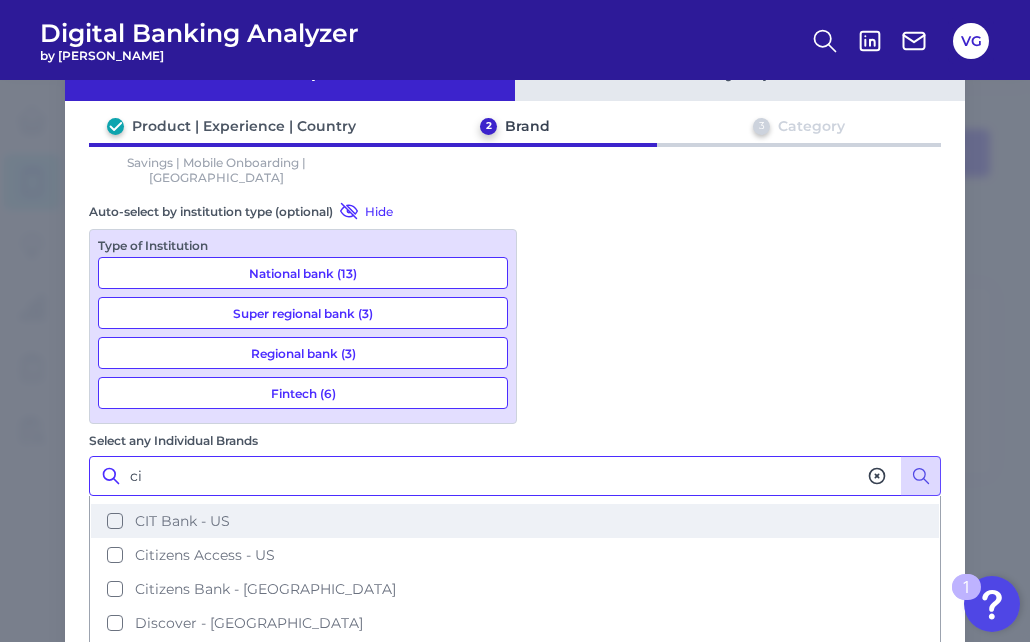 click on "CIT Bank - US" at bounding box center (515, 521) 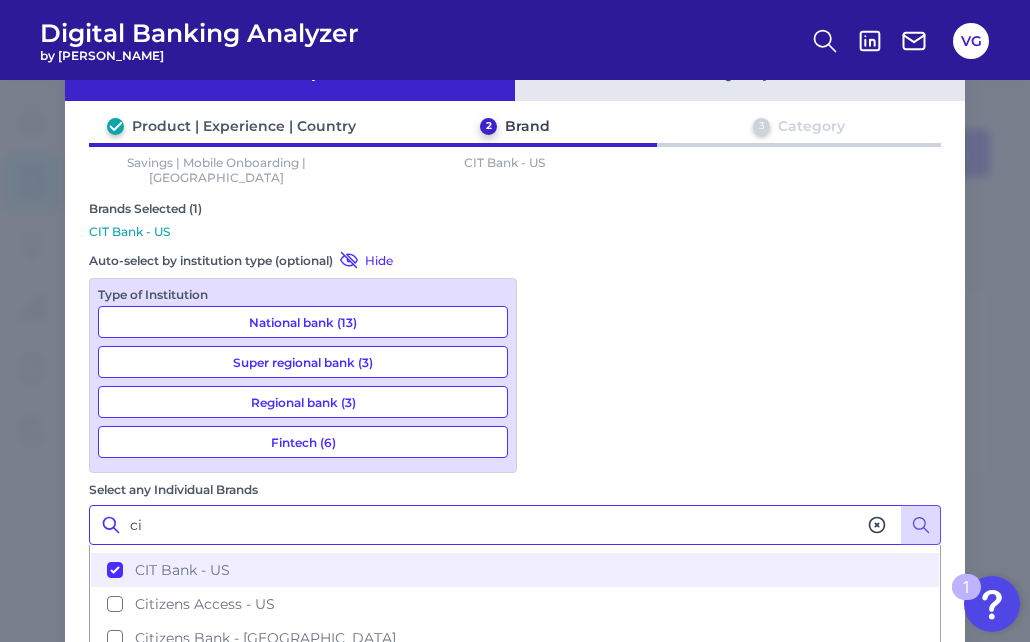 click on "First Citizens Bank - [GEOGRAPHIC_DATA]" at bounding box center (515, 740) 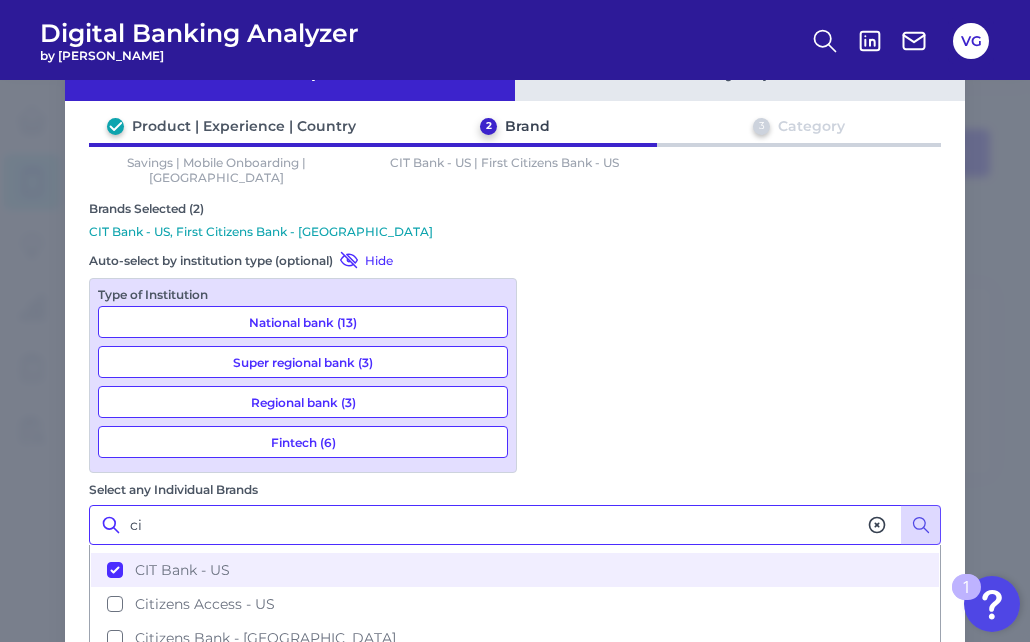 type on "ci" 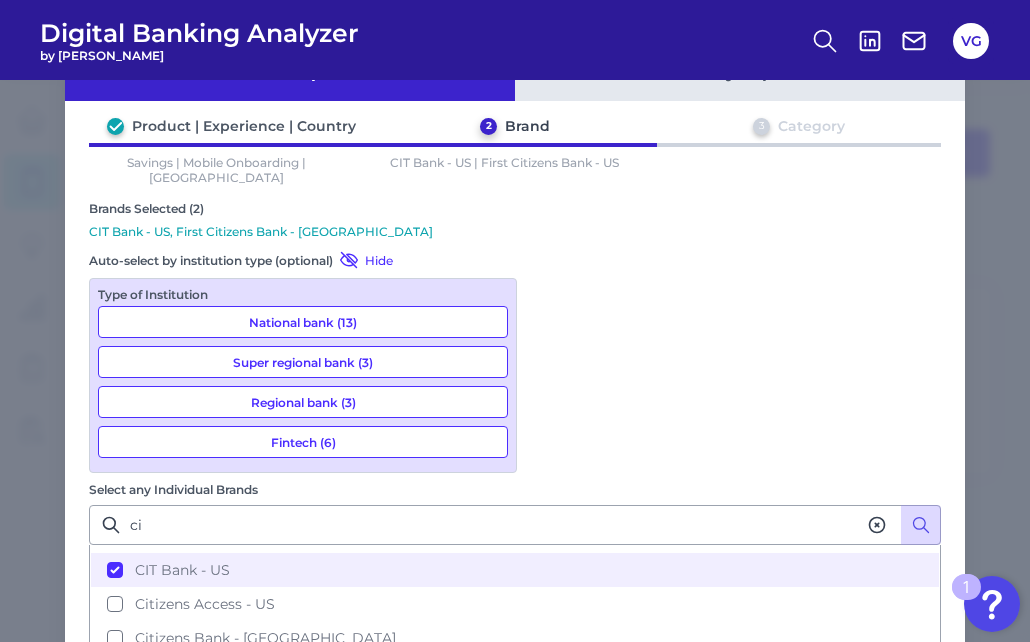 click on "Next" at bounding box center (871, 874) 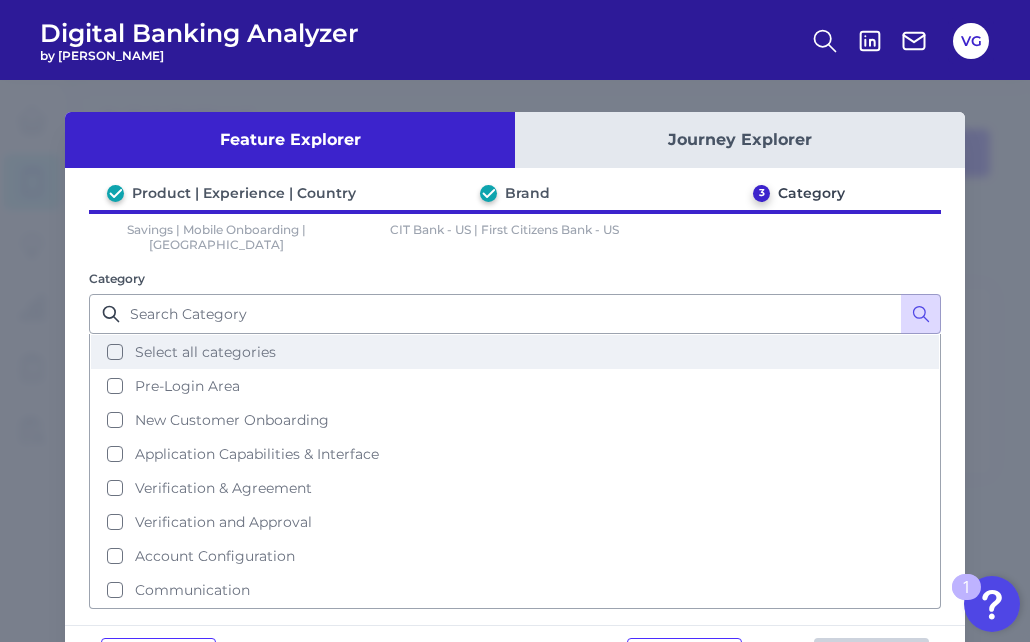 scroll, scrollTop: 51, scrollLeft: 0, axis: vertical 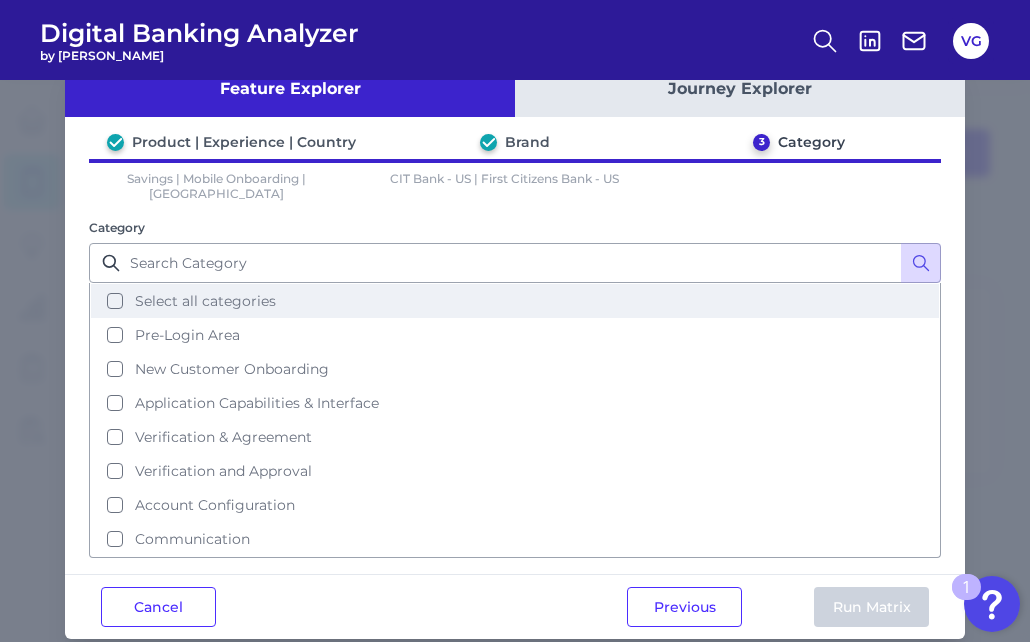 click on "Select all categories" at bounding box center (205, 301) 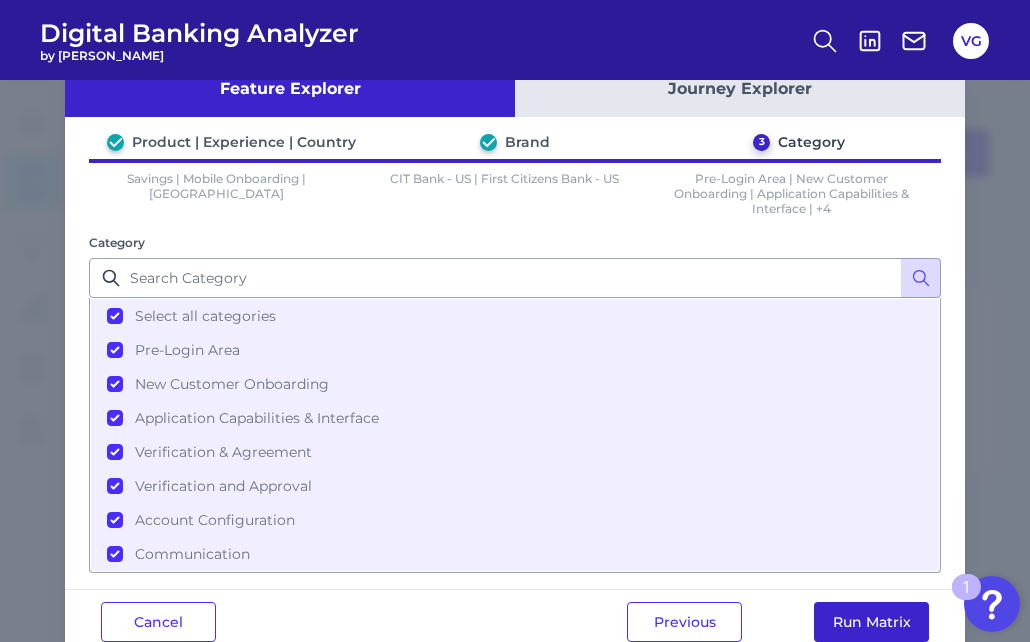 click on "Run Matrix" at bounding box center (871, 622) 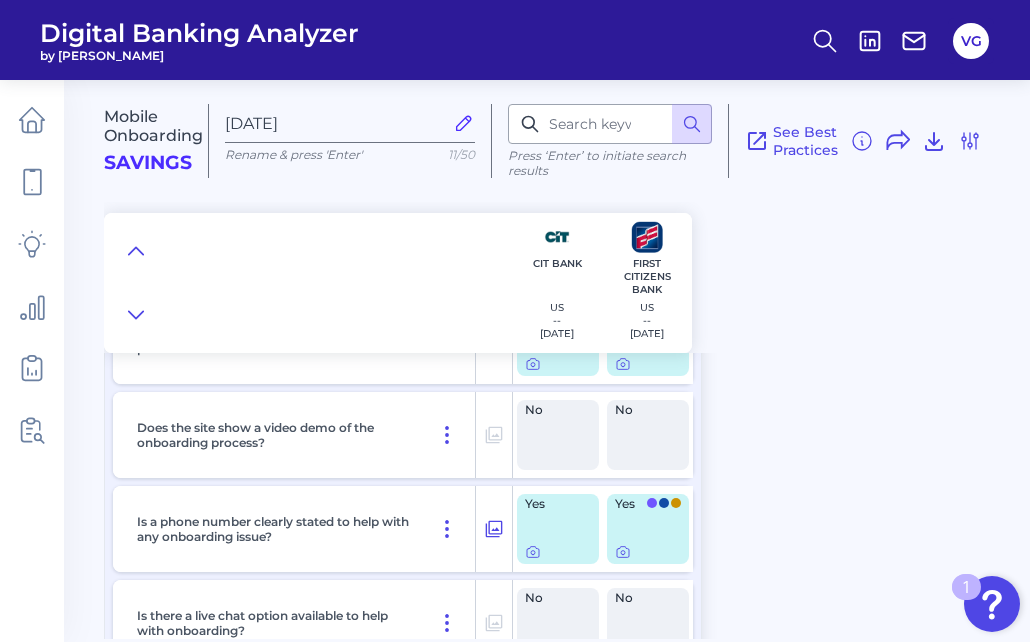scroll, scrollTop: 309, scrollLeft: 0, axis: vertical 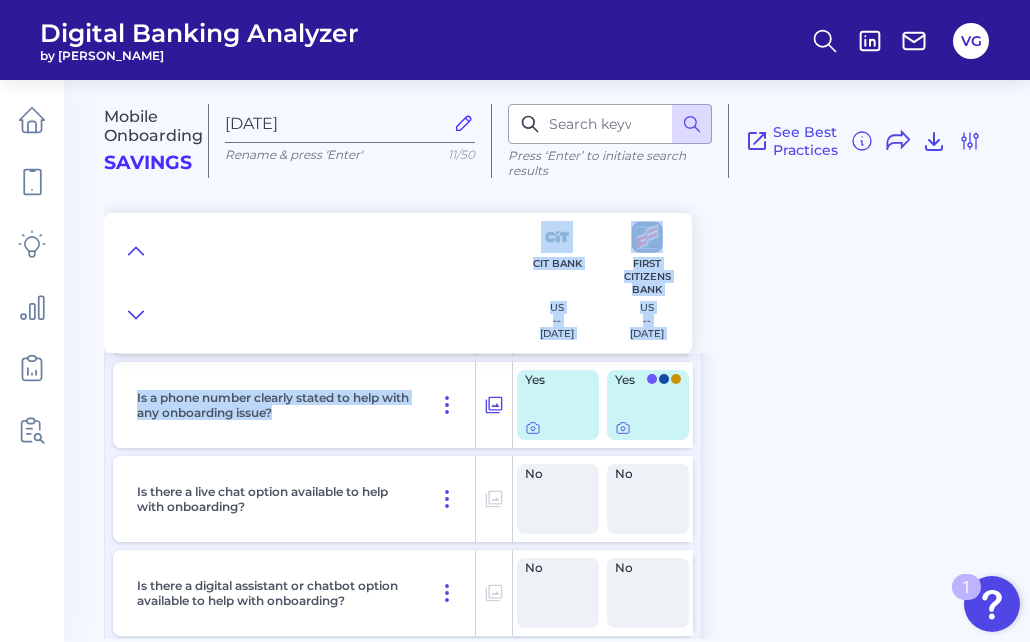 drag, startPoint x: 352, startPoint y: 441, endPoint x: 408, endPoint y: 319, distance: 134.23859 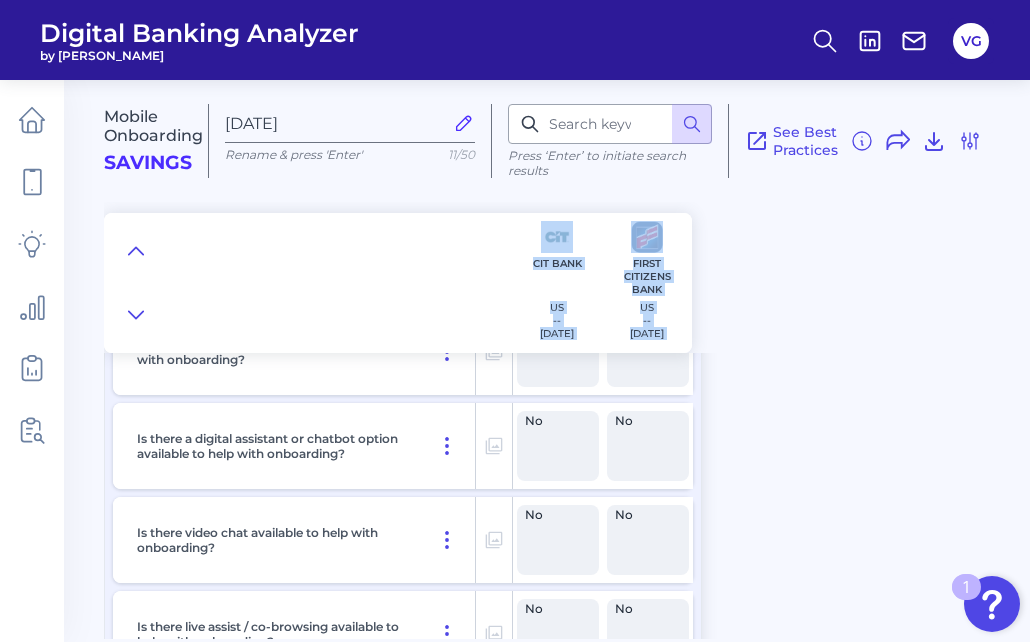 click on "Mobile Onboarding Savings [DATE] Rename & press 'Enter' 11/50 Press ‘Enter’ to initiate search results See Best Practices Filters Clear all filters Experience Reset Mobile Servicing Desktop Servicing Mobile Onboarding Desktop Onboarding Categories Clear Press ‘Enter’ to initiate search results Select all categories Pre-Login Area Pre-login Features New Customer Onboarding New Customer Onboarding Page Features Product Summary Application Capabilities & Interface Overview Form Features In Application Help & Support Additional applicant & products Verification & Agreement Signature Verification & Agreement Verification and Approval Funding & Deposits Account Configuration Mobile Setup and First Login Online Account Servicing Communication Communication Countries Clear Select all countries [GEOGRAPHIC_DATA] Brands Clear Press ‘Enter’ to initiate search results Select all brands Ally - US American Express - US Associated Bank - US Barclays - [GEOGRAPHIC_DATA] Bask - [GEOGRAPHIC_DATA] BMO - [GEOGRAPHIC_DATA] Capital One - [GEOGRAPHIC_DATA] Chime - [GEOGRAPHIC_DATA] PNC - [GEOGRAPHIC_DATA]" at bounding box center (567, 209) 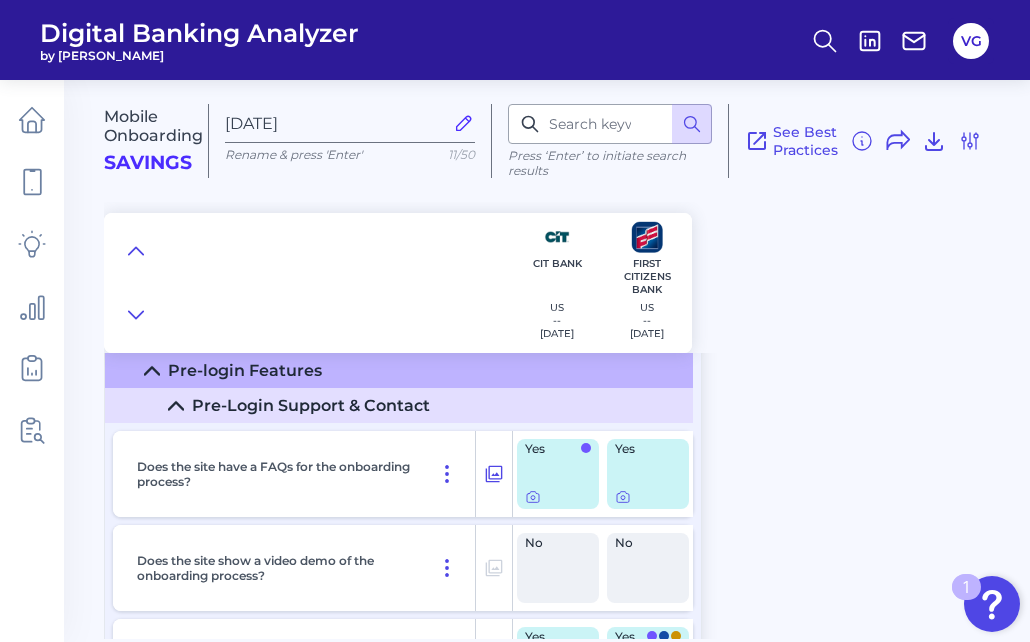 scroll, scrollTop: 0, scrollLeft: 0, axis: both 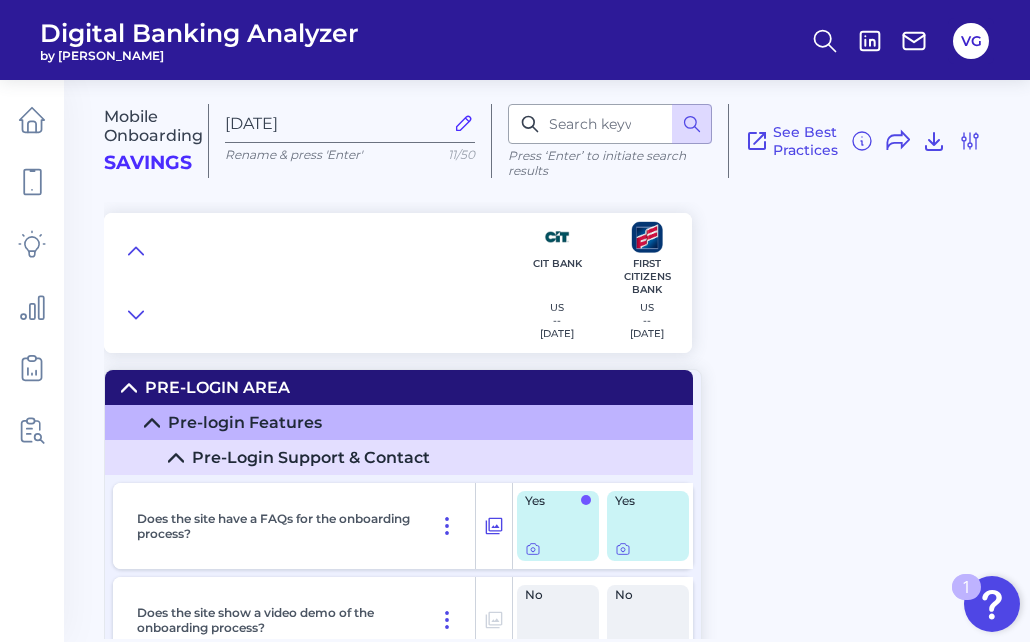 drag, startPoint x: 398, startPoint y: 496, endPoint x: 406, endPoint y: 524, distance: 29.12044 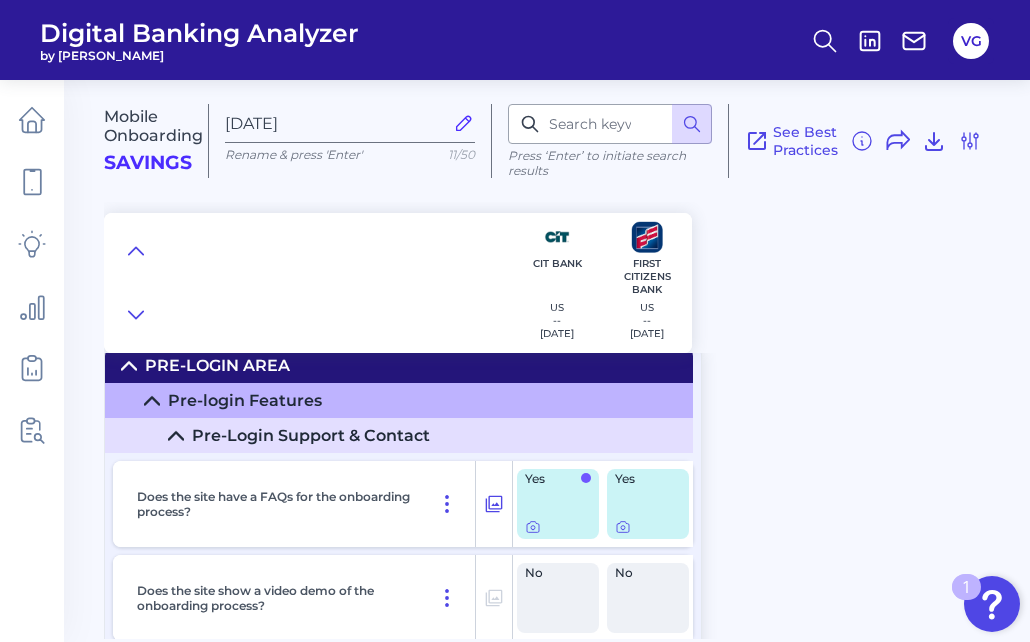 scroll, scrollTop: 0, scrollLeft: 0, axis: both 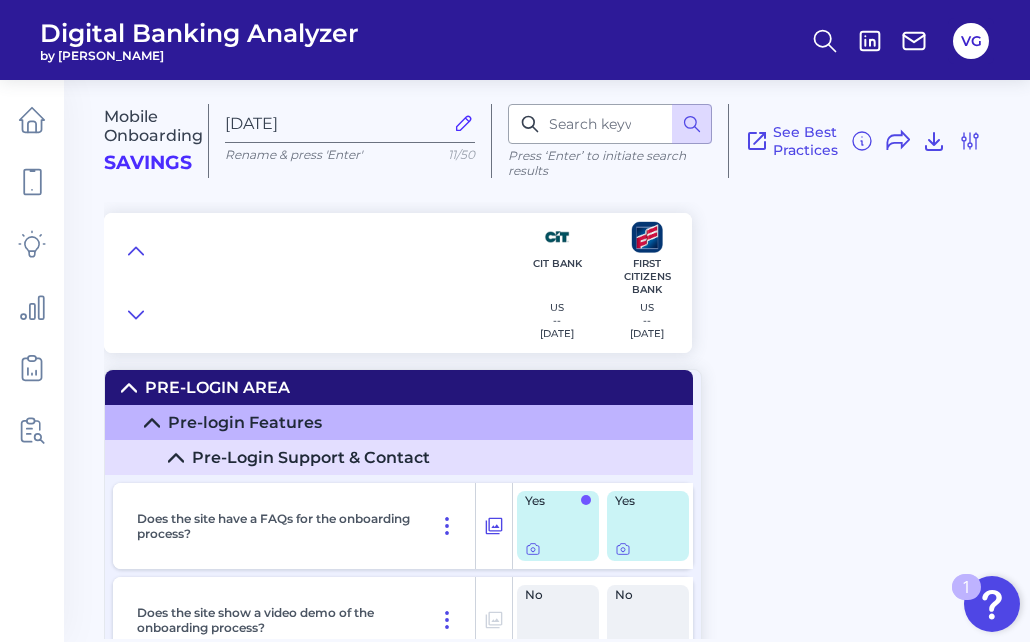 click on "Pre-Login Support & Contact" at bounding box center [399, 457] 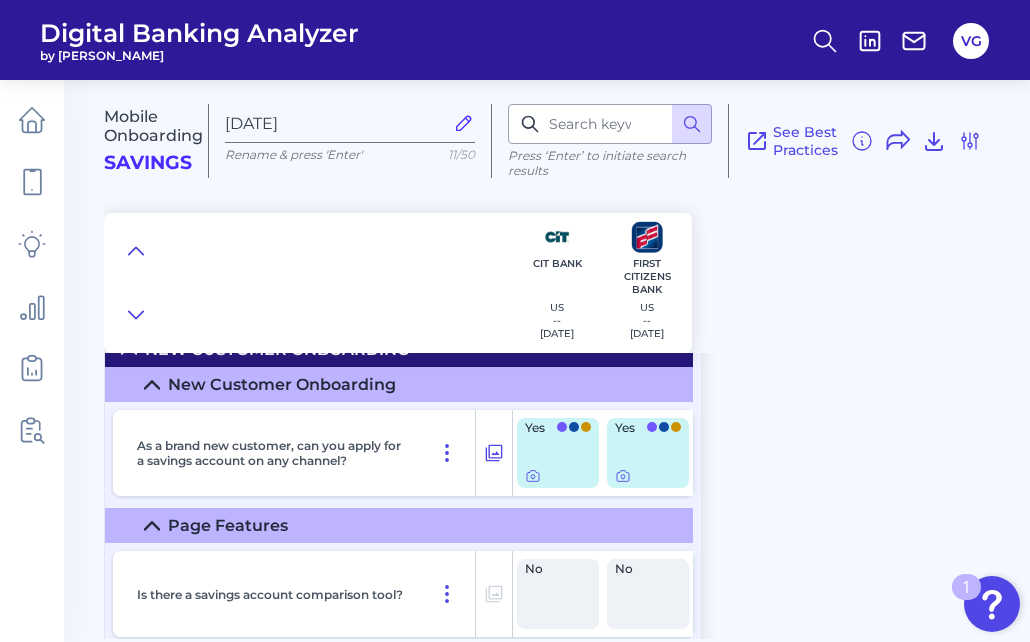 scroll, scrollTop: 162, scrollLeft: 0, axis: vertical 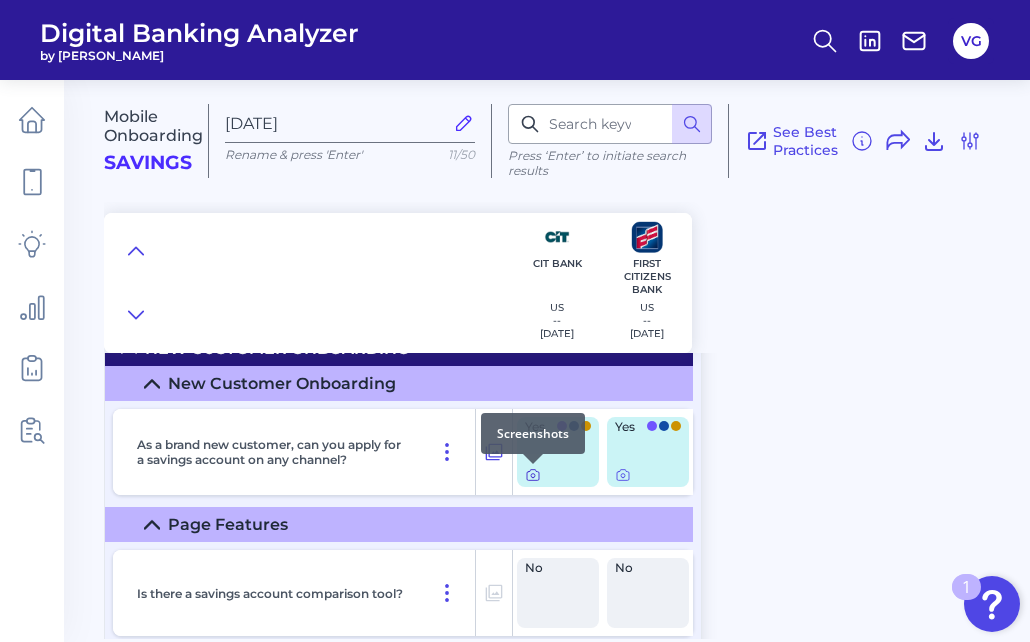 click 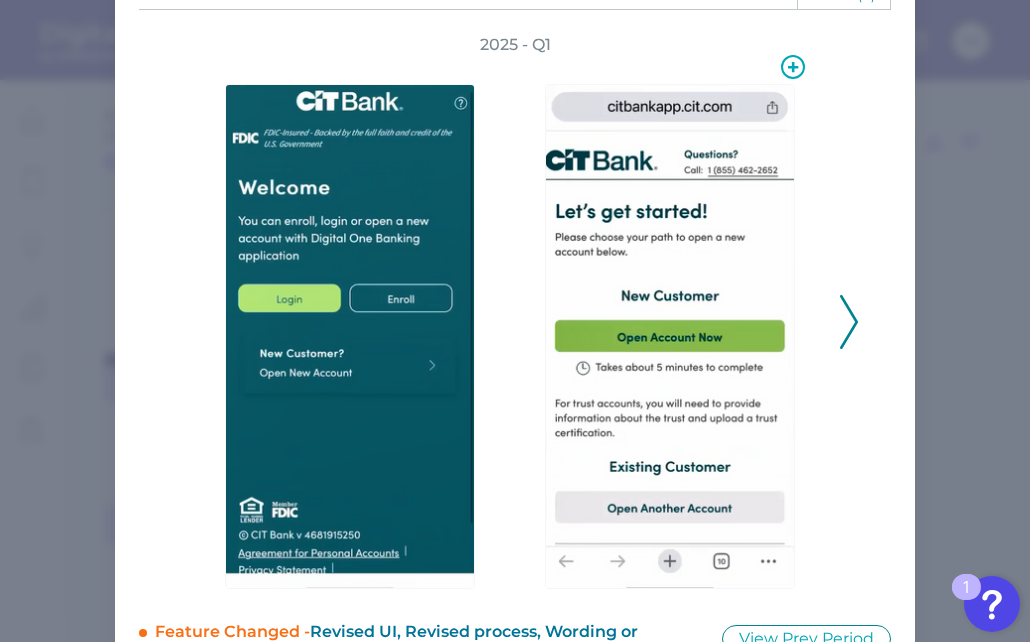 scroll, scrollTop: 139, scrollLeft: 0, axis: vertical 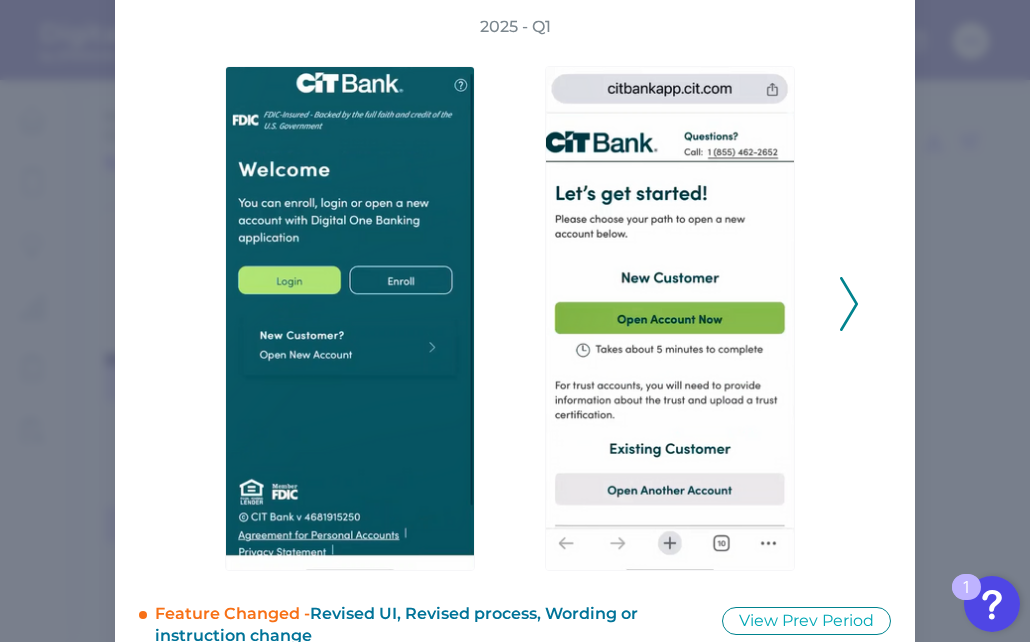 type 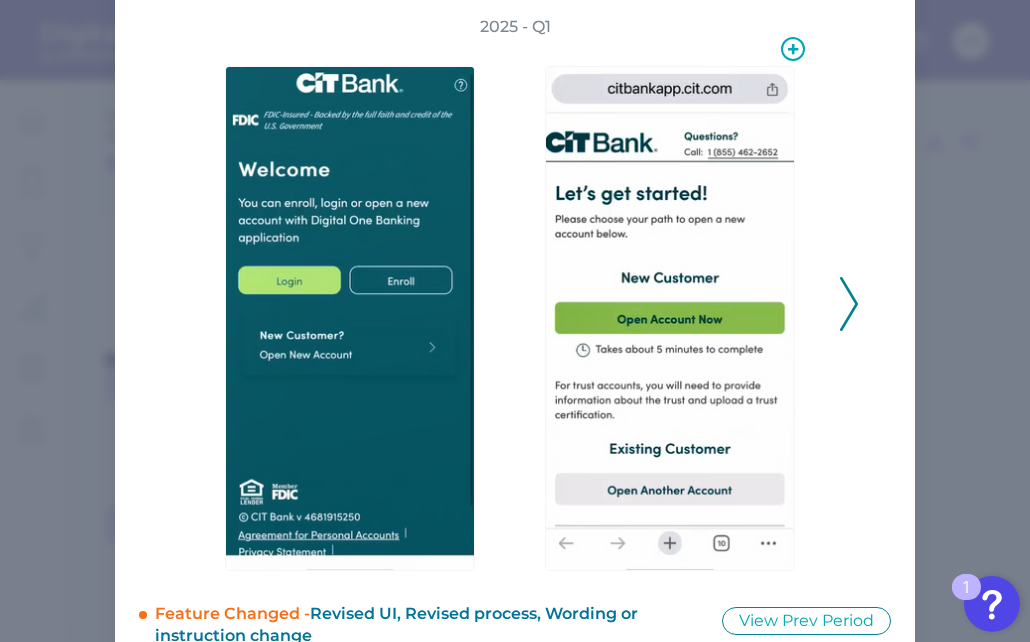 scroll, scrollTop: 0, scrollLeft: 0, axis: both 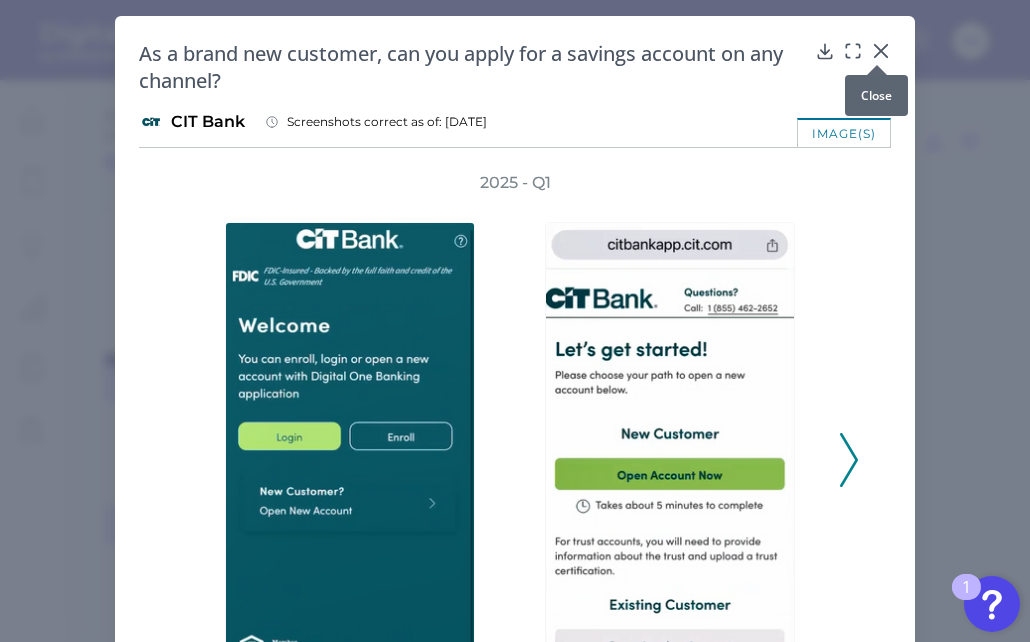 click 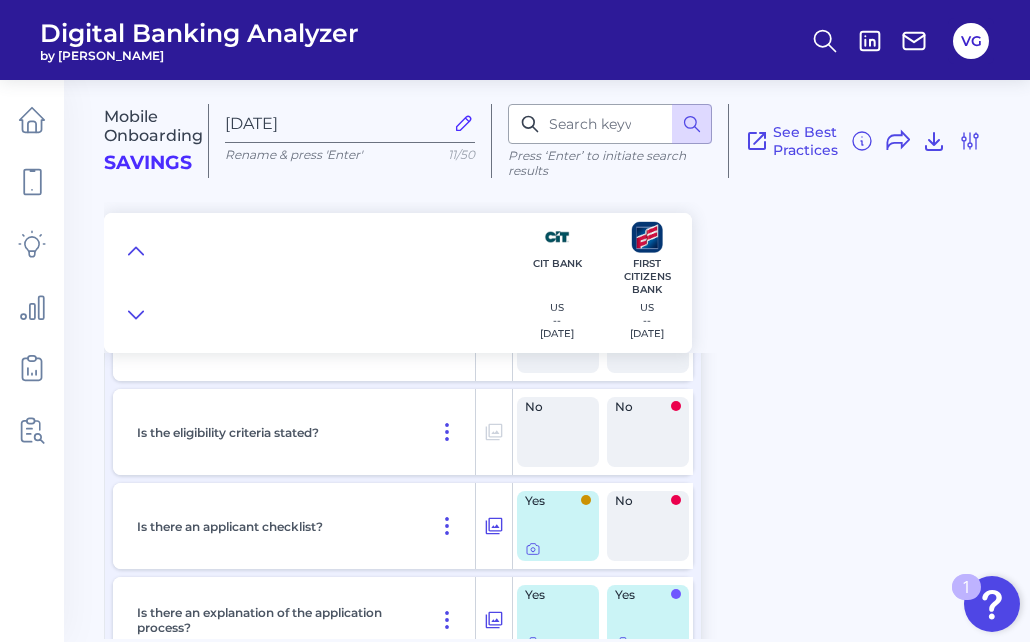 scroll, scrollTop: 888, scrollLeft: 0, axis: vertical 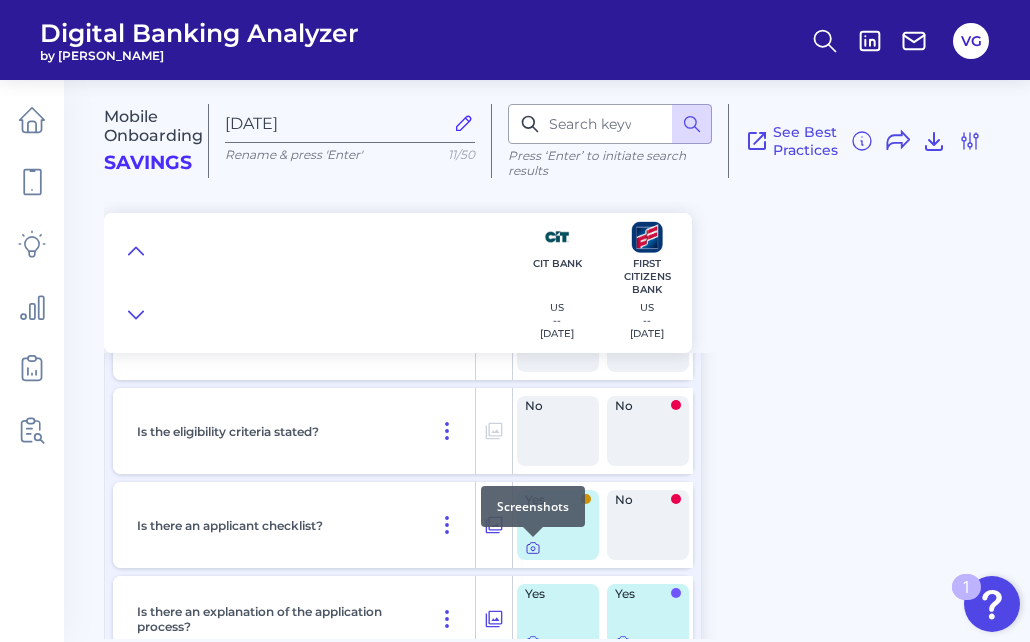 click 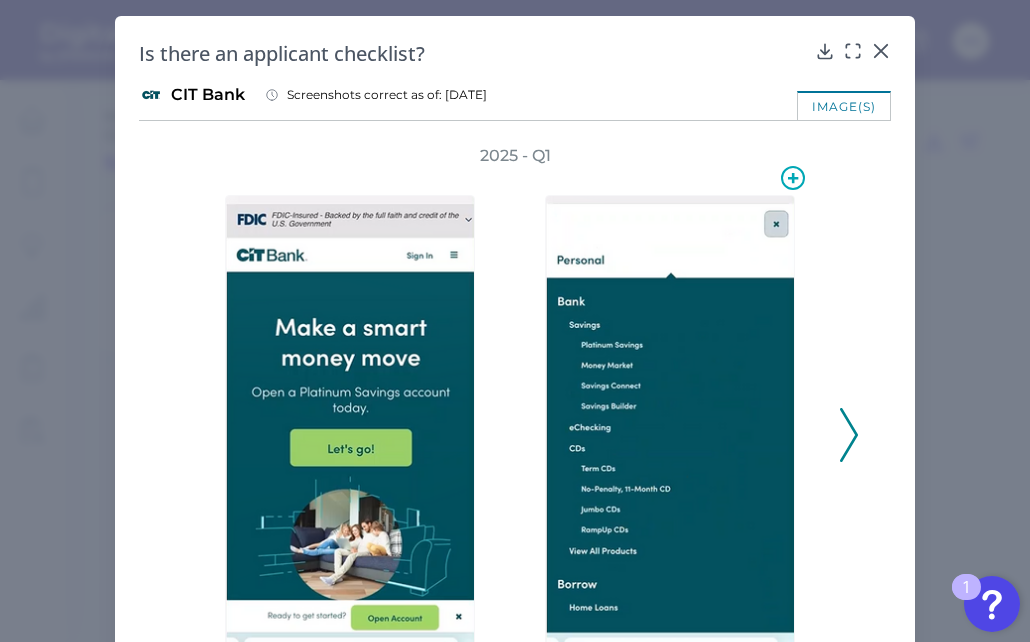 click at bounding box center [670, 449] 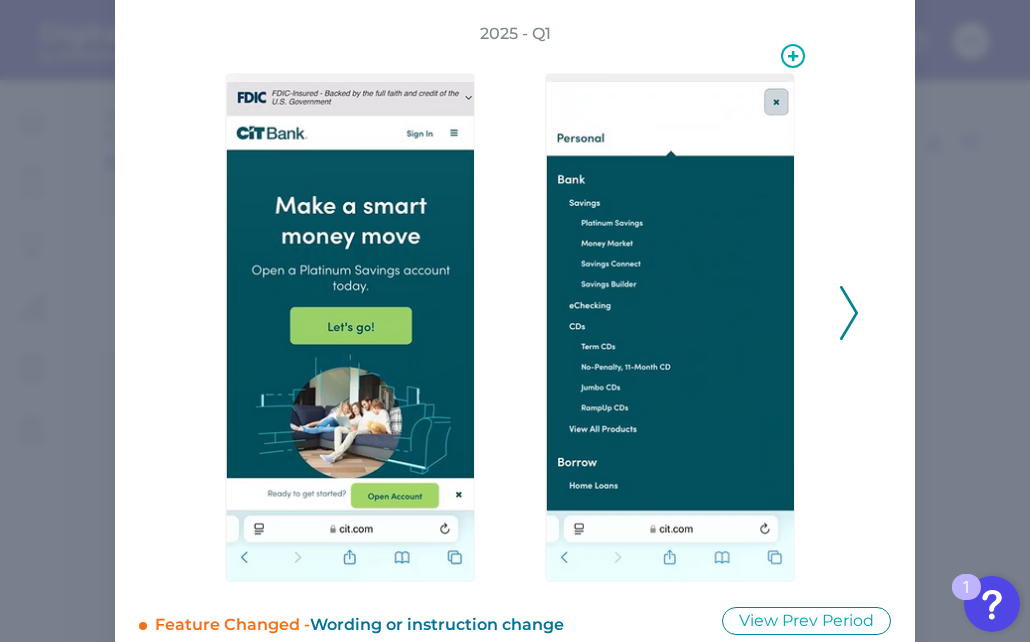 scroll, scrollTop: 80, scrollLeft: 0, axis: vertical 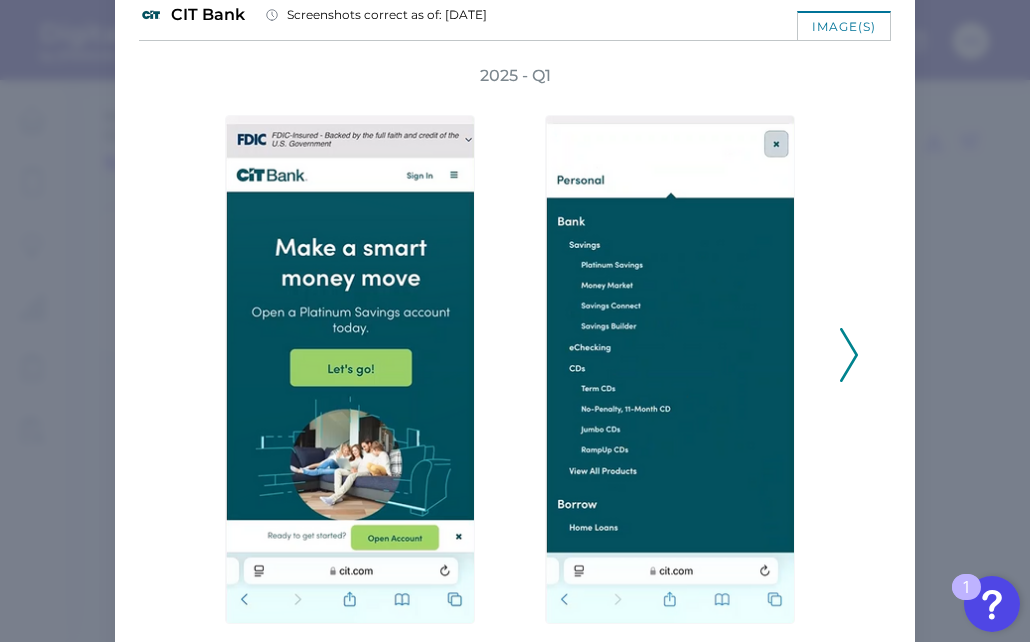 click 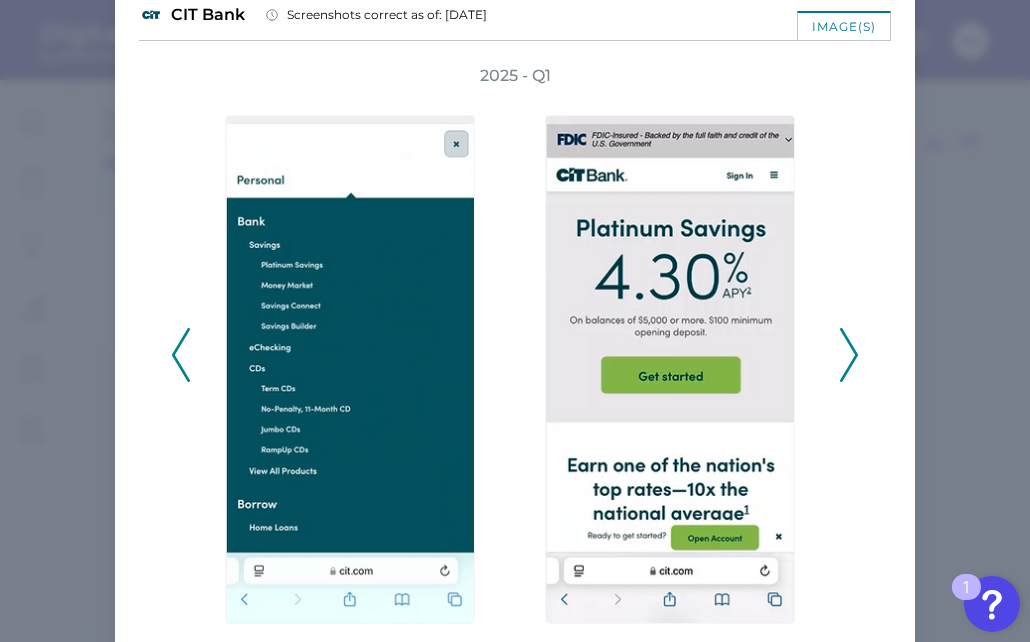 click 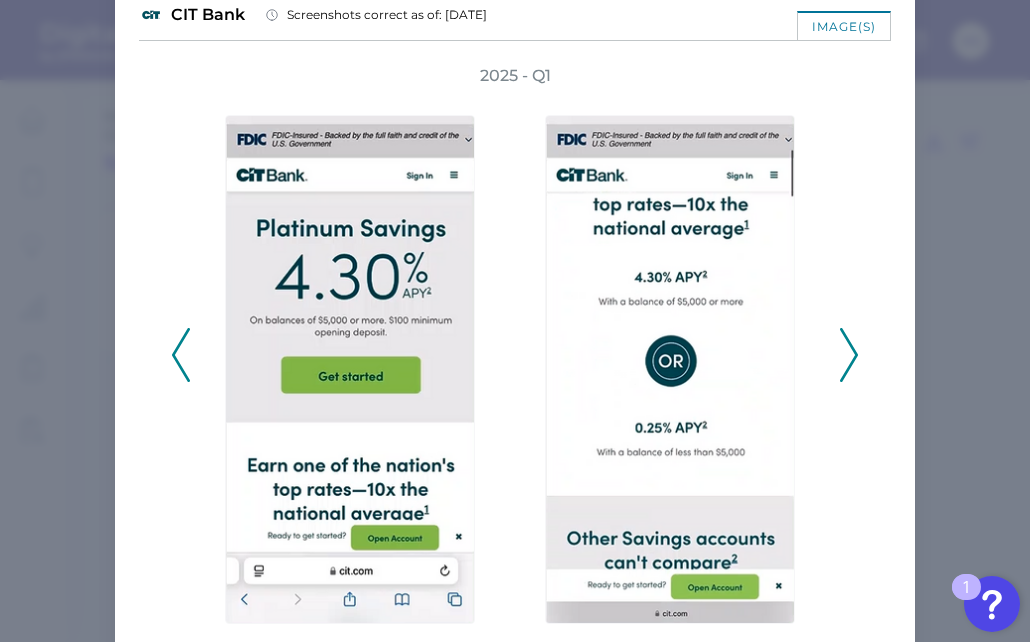 click 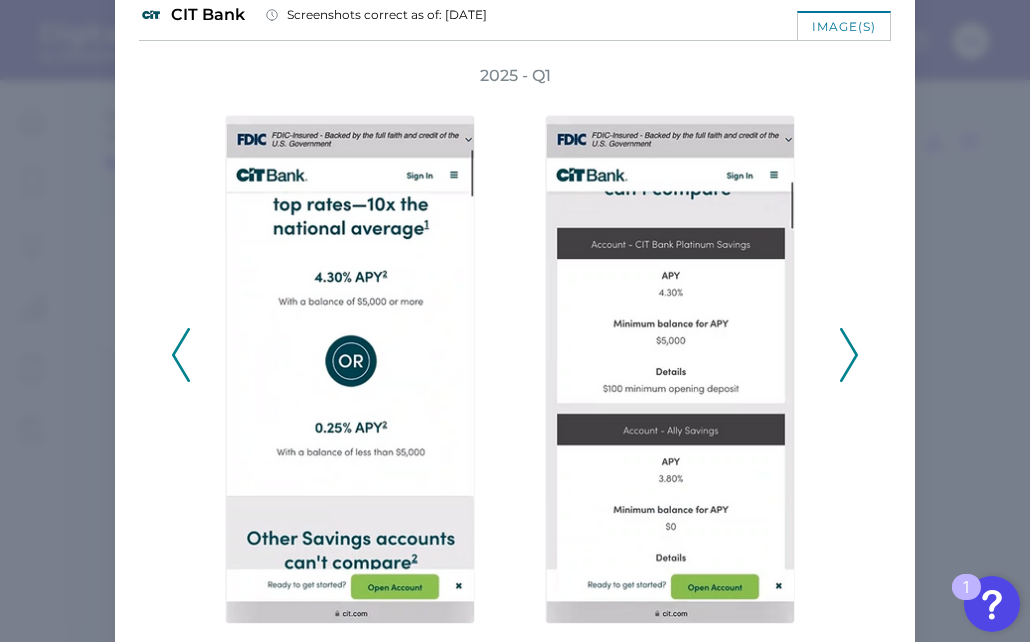 click 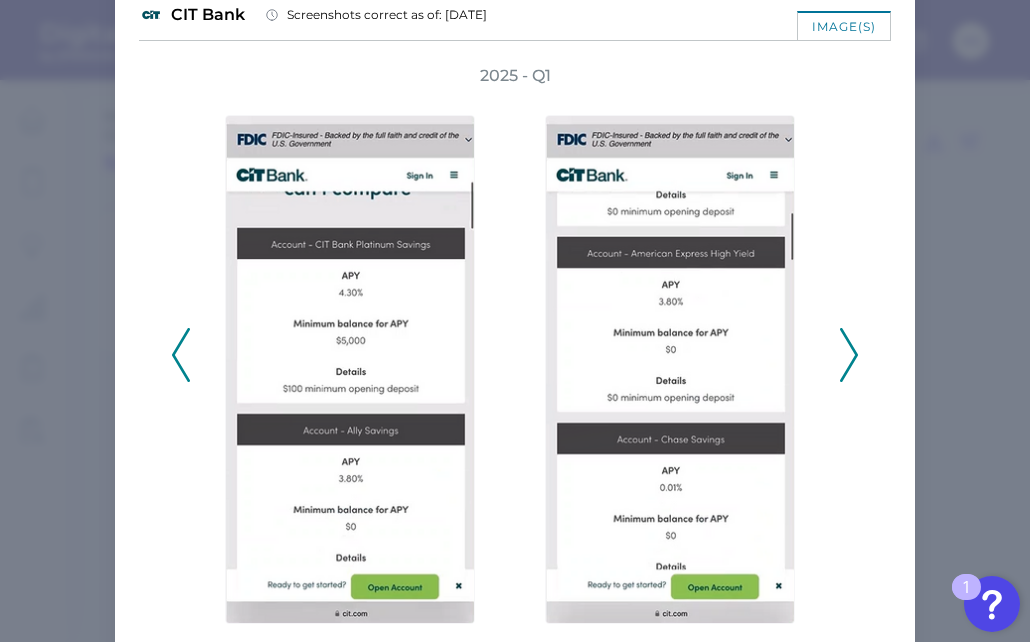 click 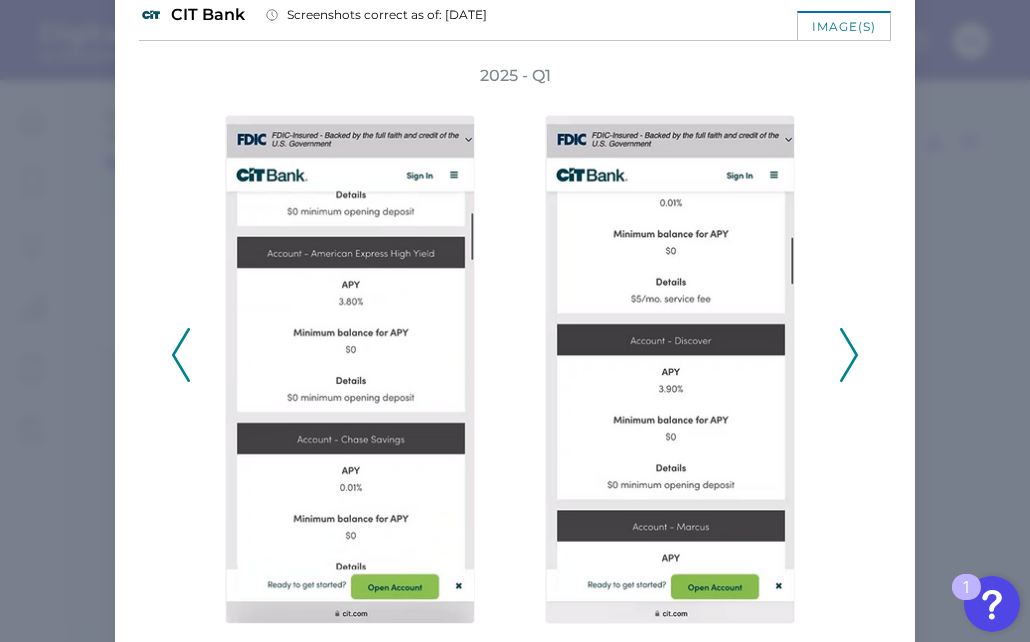 click 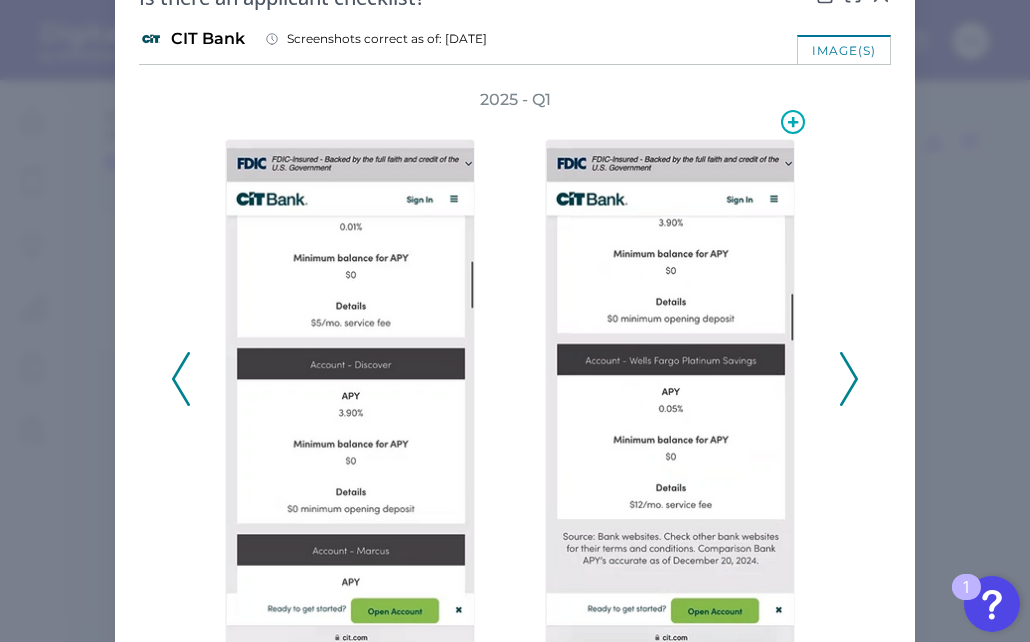 scroll, scrollTop: 56, scrollLeft: 0, axis: vertical 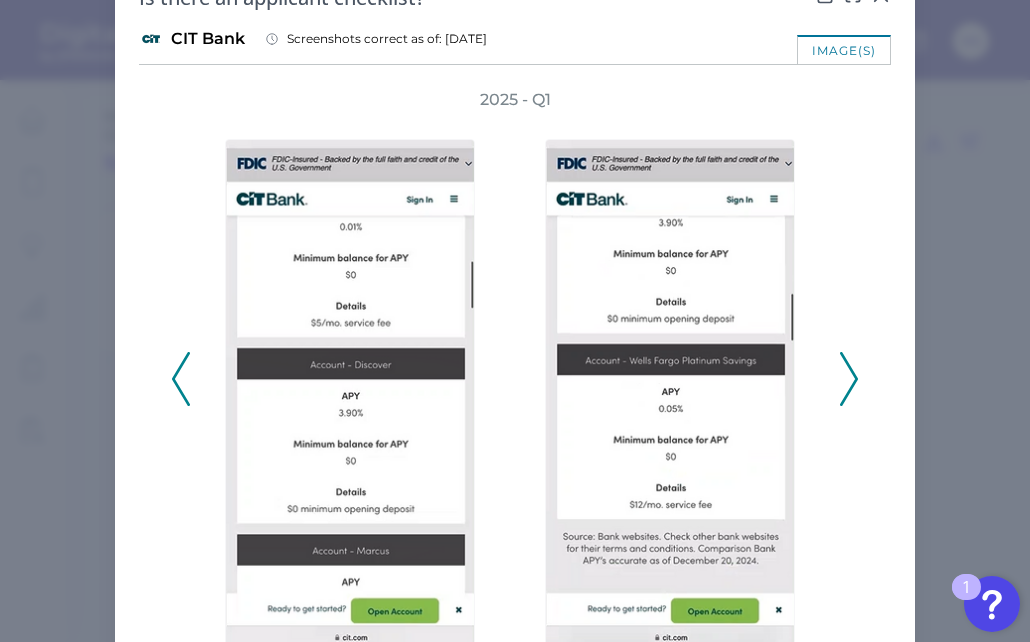 click 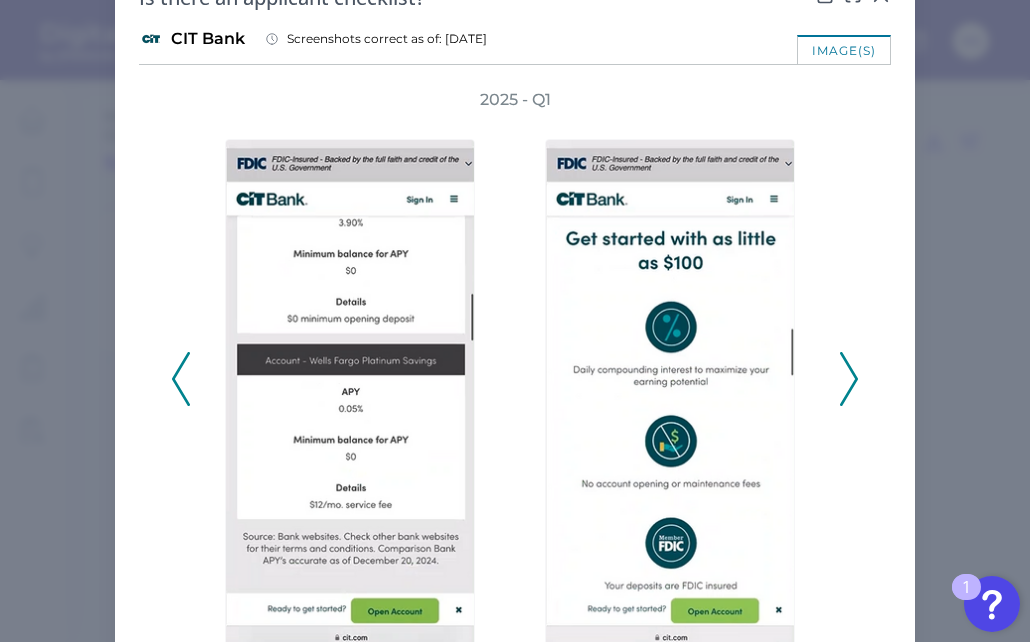 click 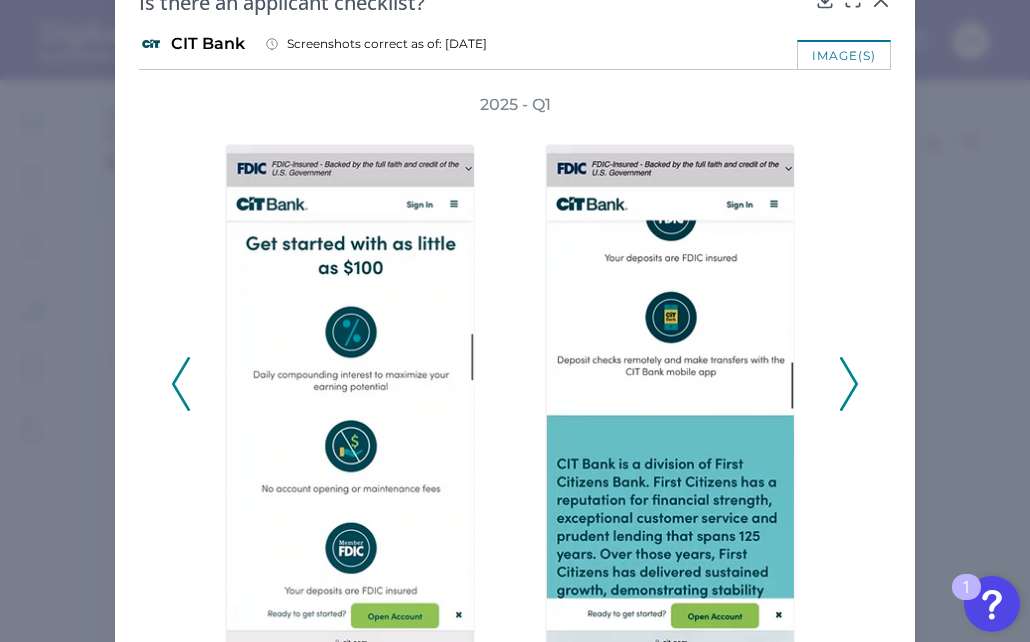 scroll, scrollTop: 48, scrollLeft: 0, axis: vertical 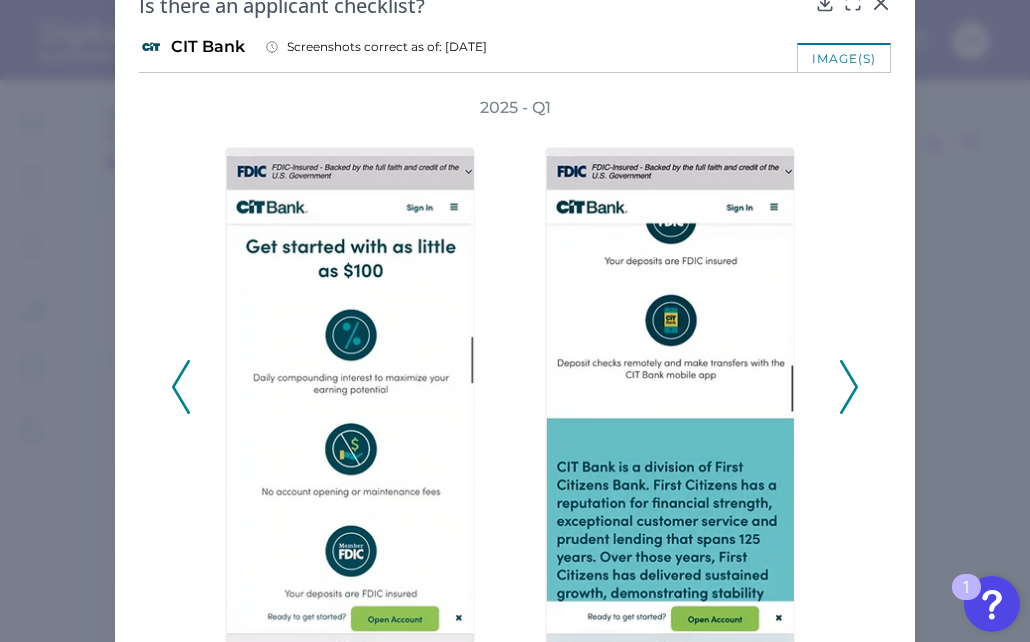 click 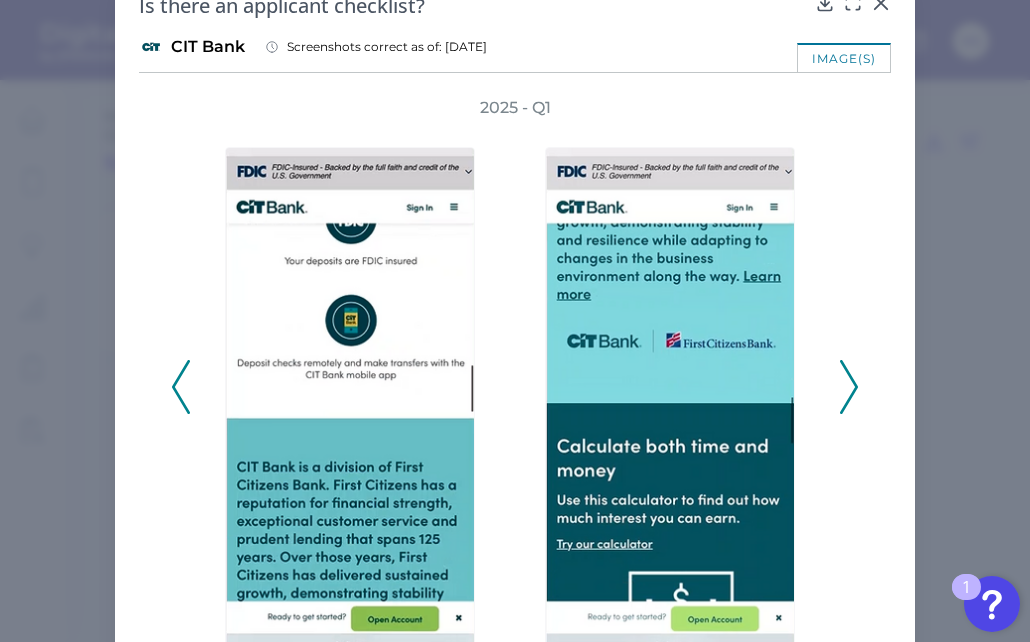 click 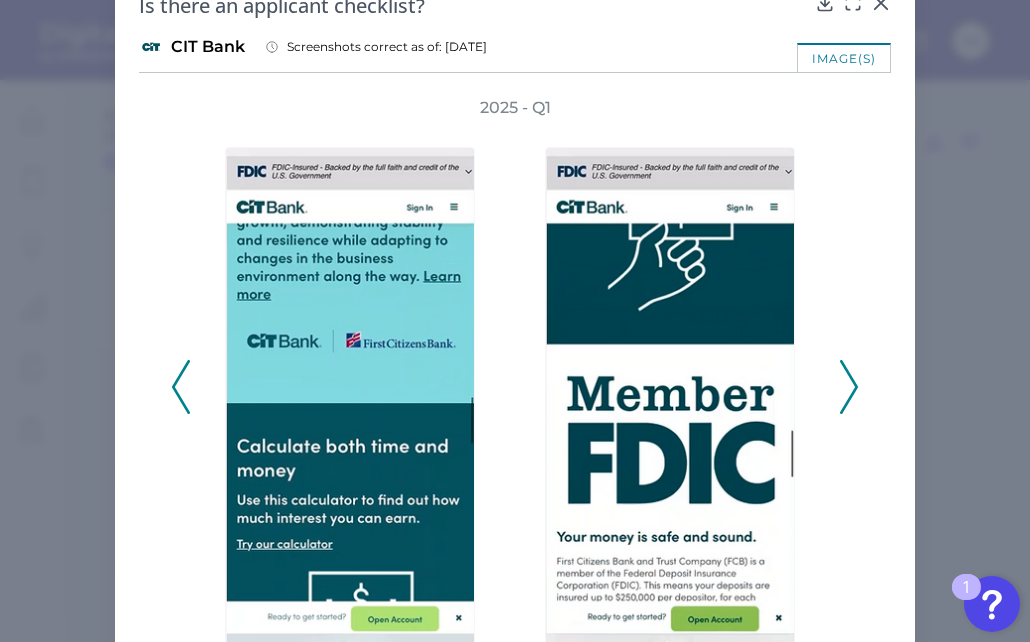 click 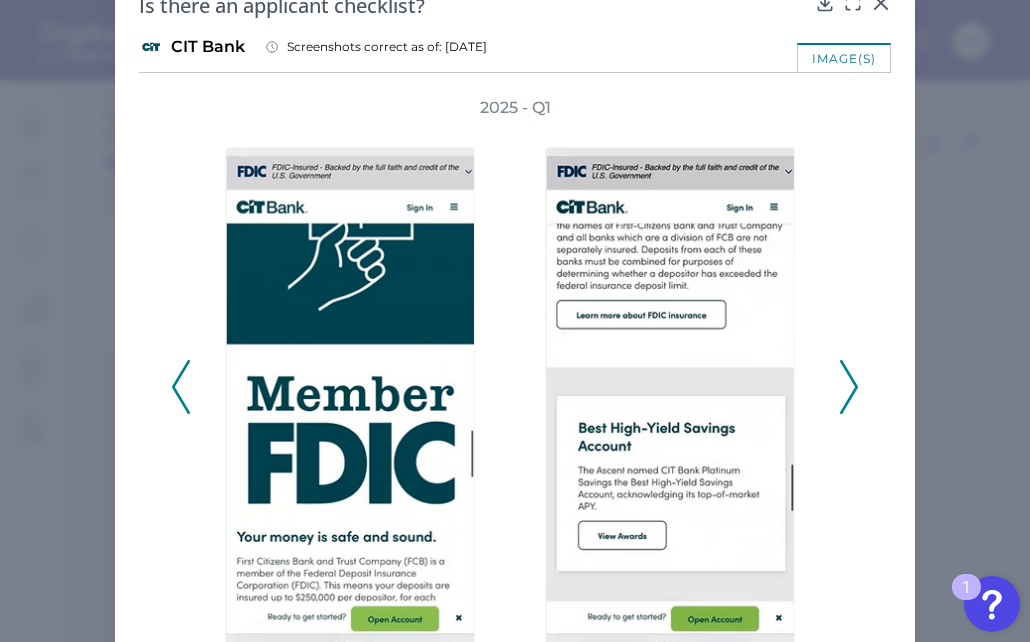 click 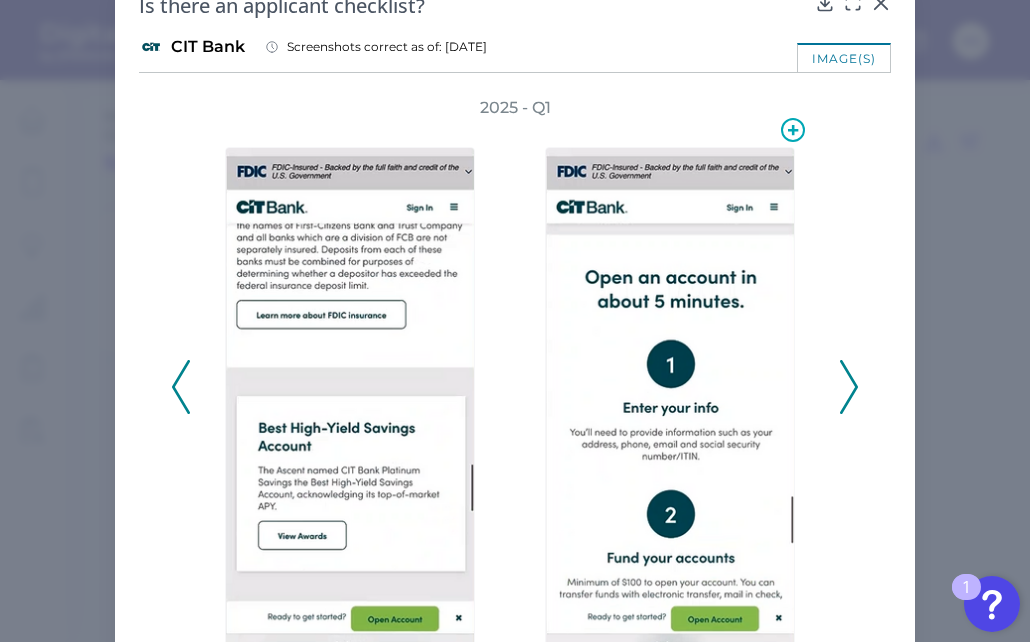 scroll, scrollTop: 0, scrollLeft: 0, axis: both 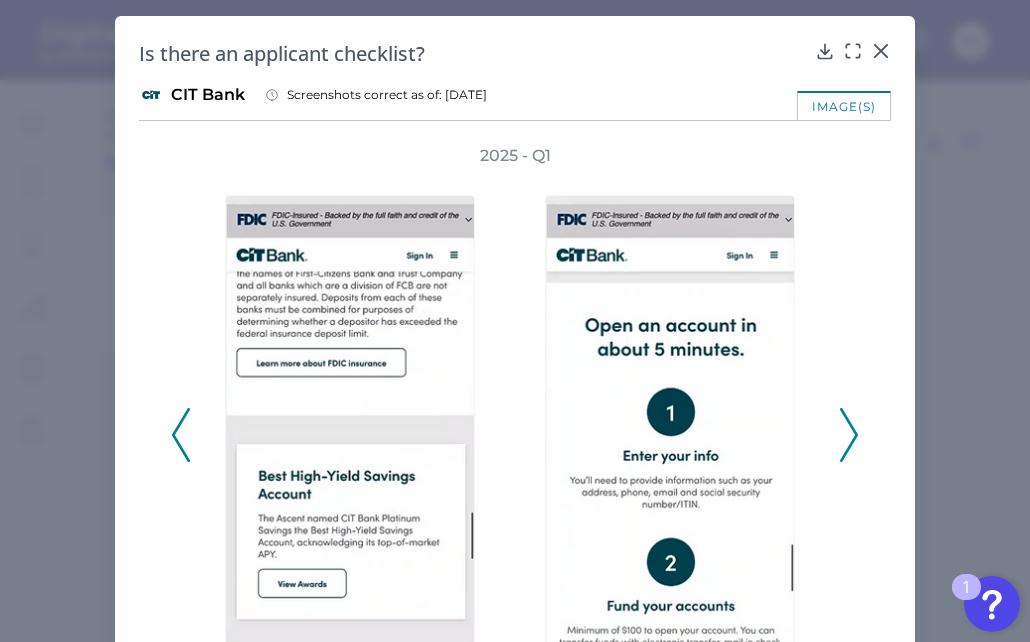 click 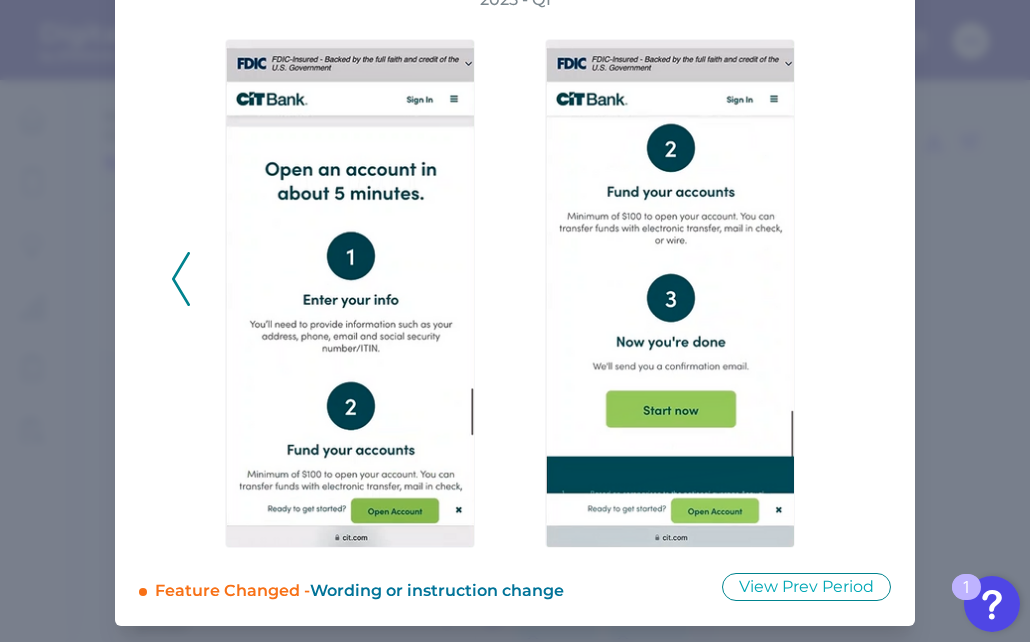 scroll, scrollTop: 0, scrollLeft: 0, axis: both 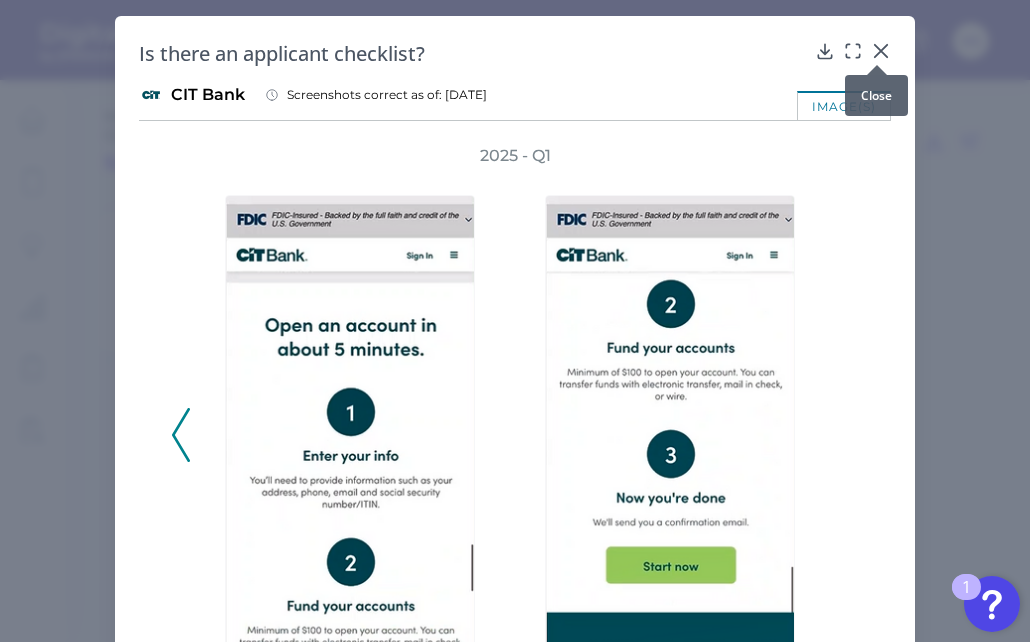 click at bounding box center (877, 65) 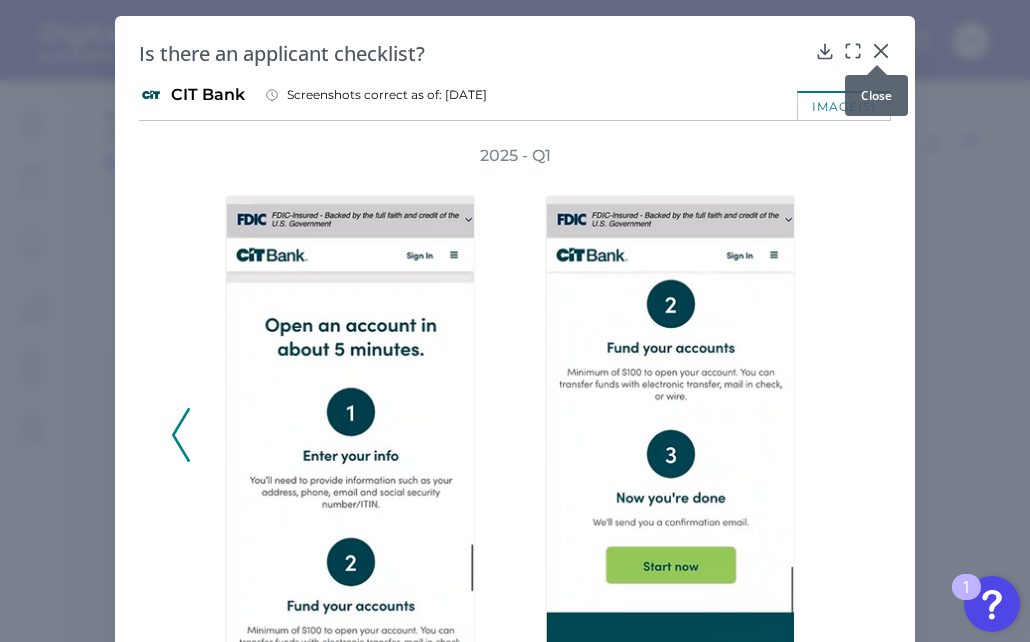 click at bounding box center [877, 65] 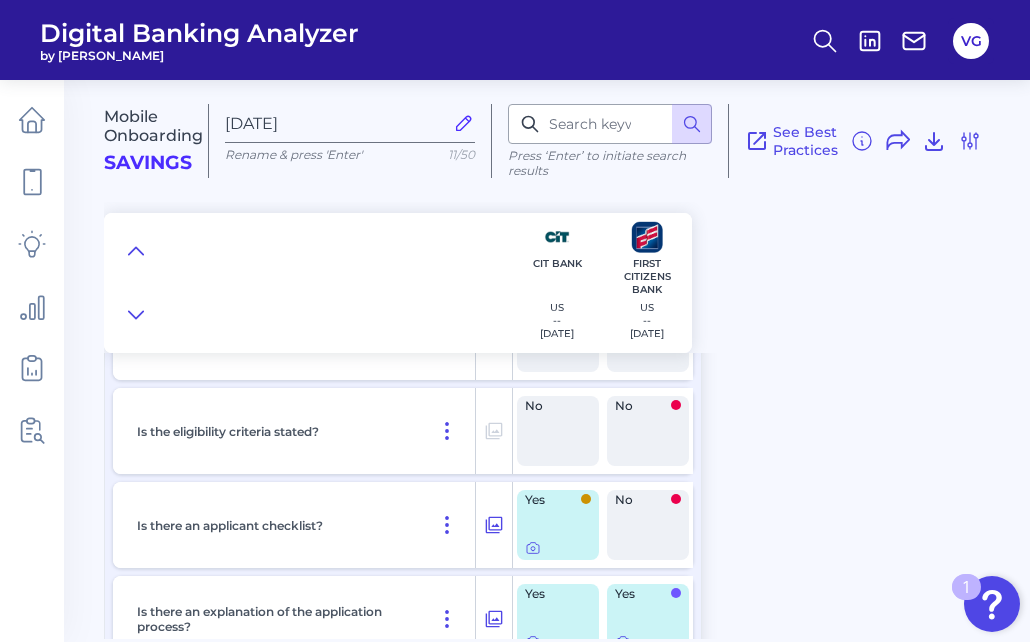 click on "Is there an explanation of the application process?" at bounding box center (302, 619) 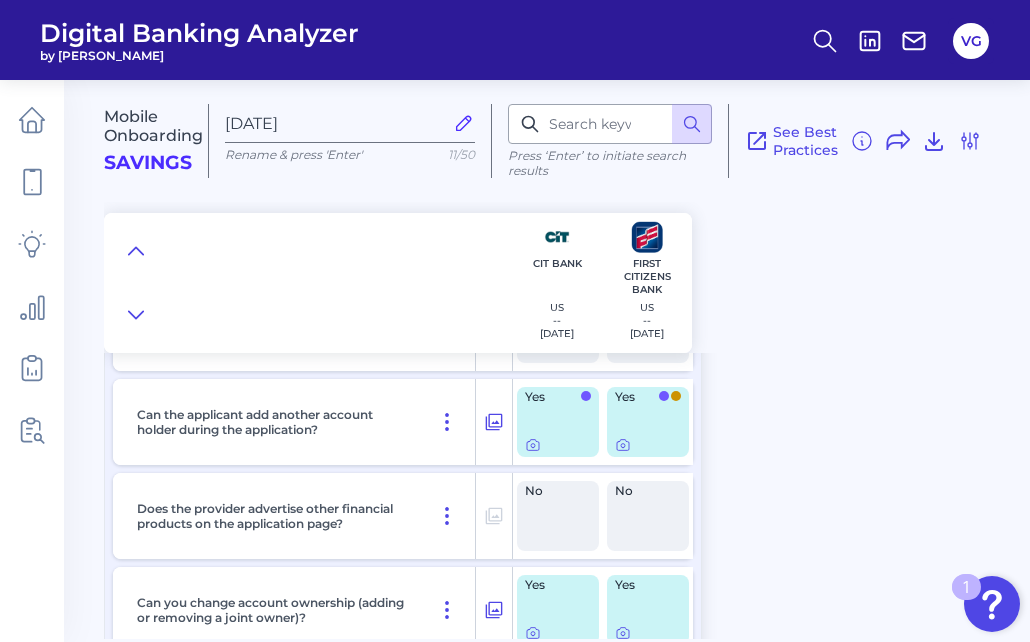 scroll, scrollTop: 4012, scrollLeft: 0, axis: vertical 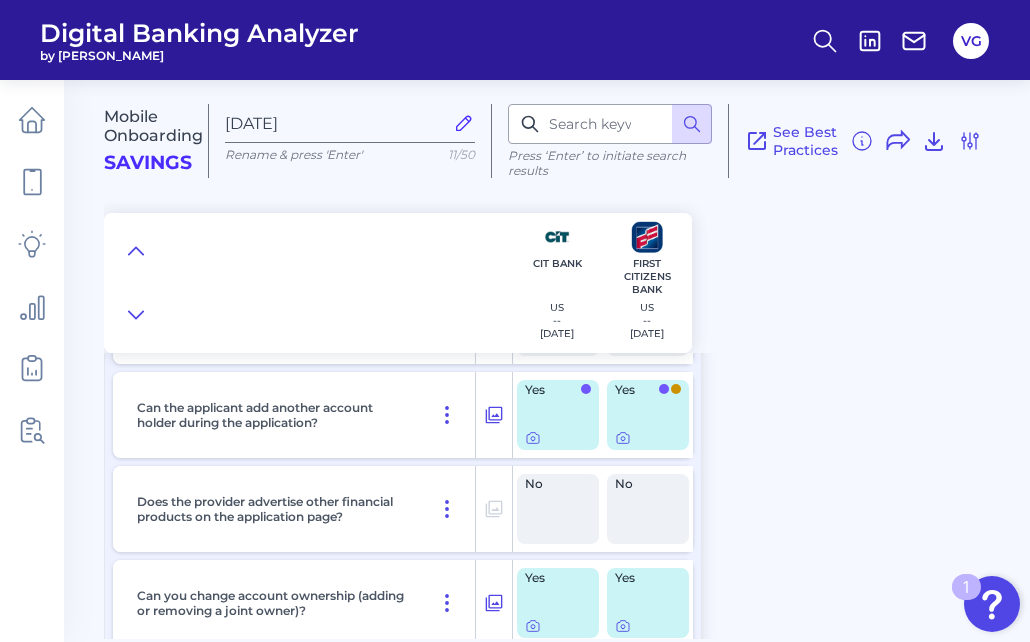 drag, startPoint x: 899, startPoint y: 410, endPoint x: 784, endPoint y: 515, distance: 155.72412 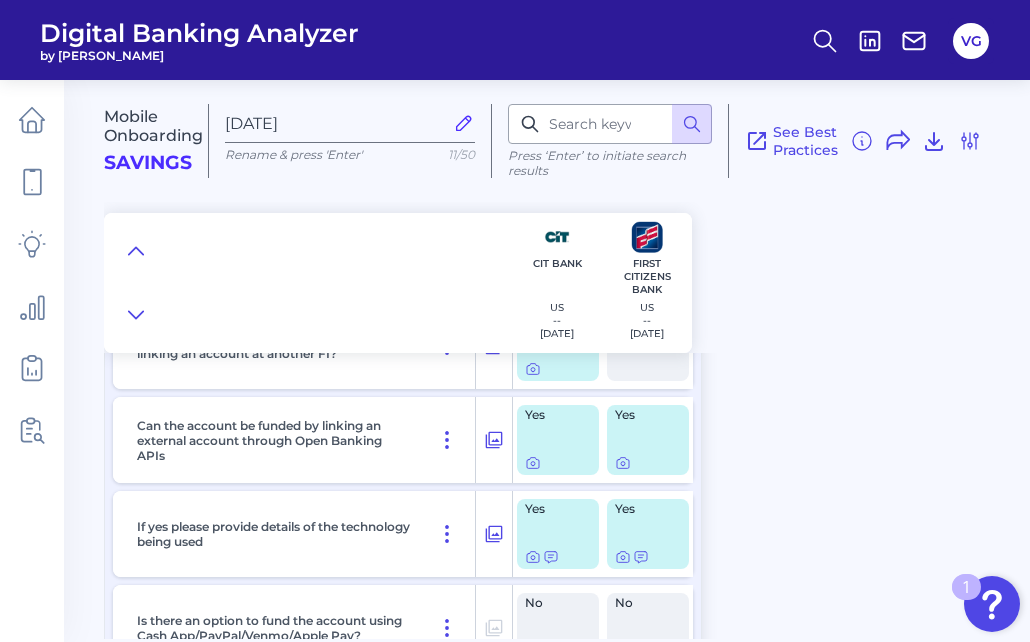 scroll, scrollTop: 7452, scrollLeft: 0, axis: vertical 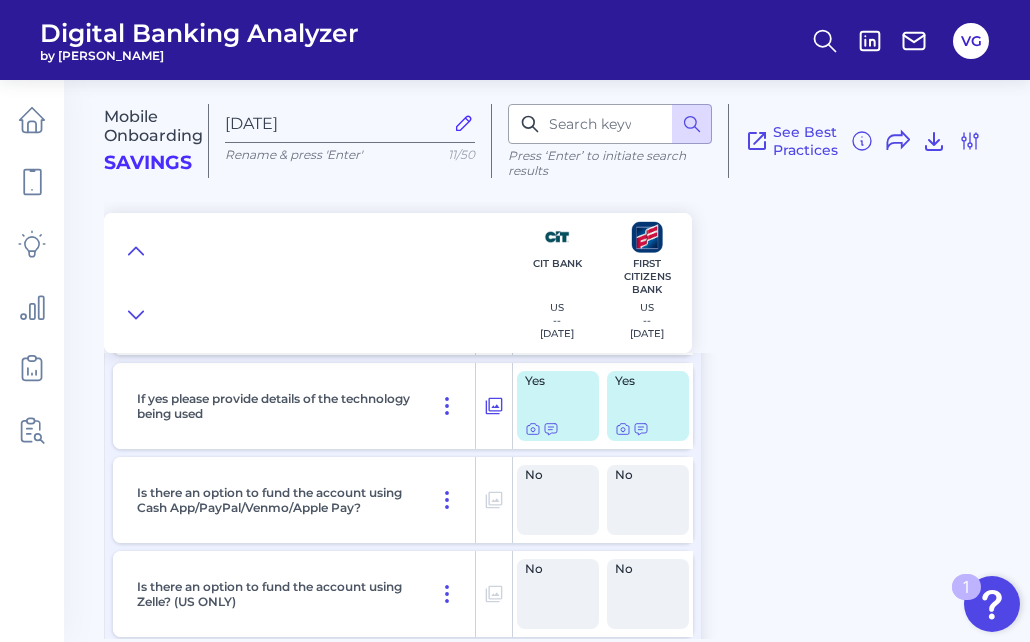 drag, startPoint x: 784, startPoint y: 515, endPoint x: 713, endPoint y: 481, distance: 78.72102 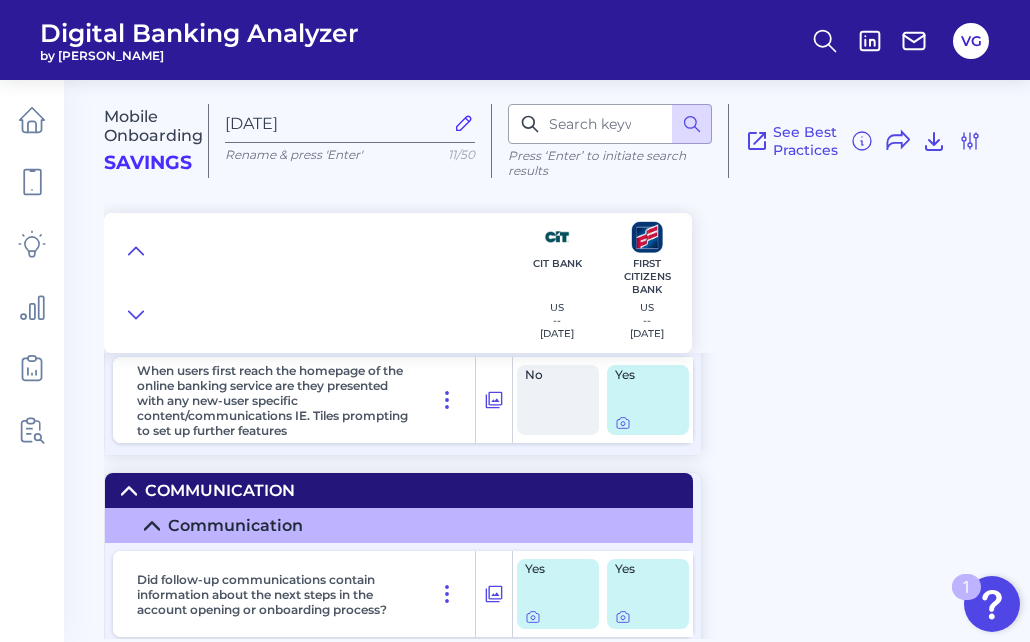 scroll, scrollTop: 11132, scrollLeft: 0, axis: vertical 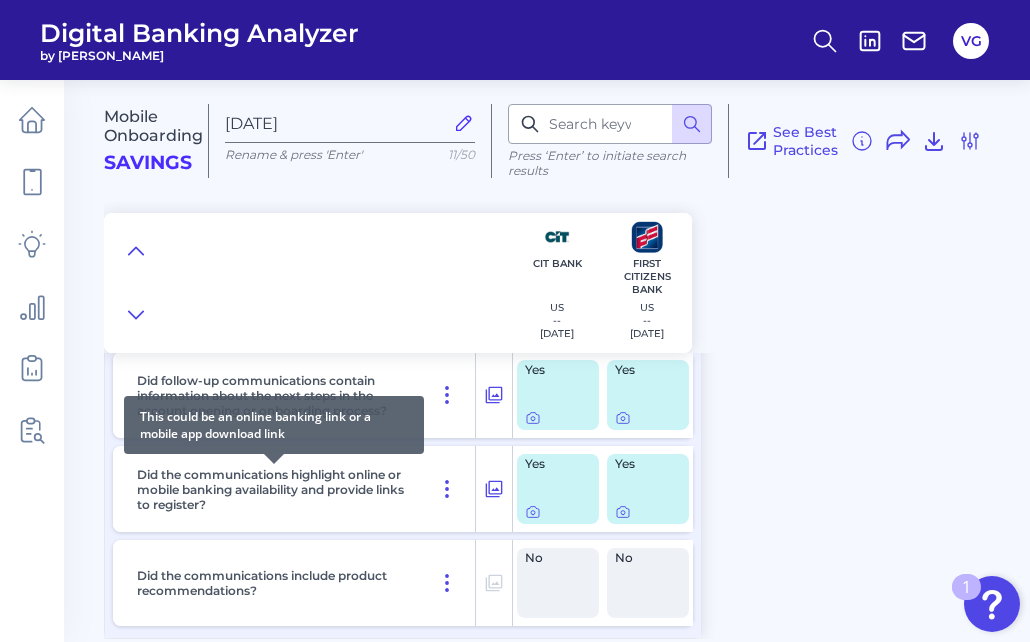 drag, startPoint x: 262, startPoint y: 474, endPoint x: 80, endPoint y: 246, distance: 291.73276 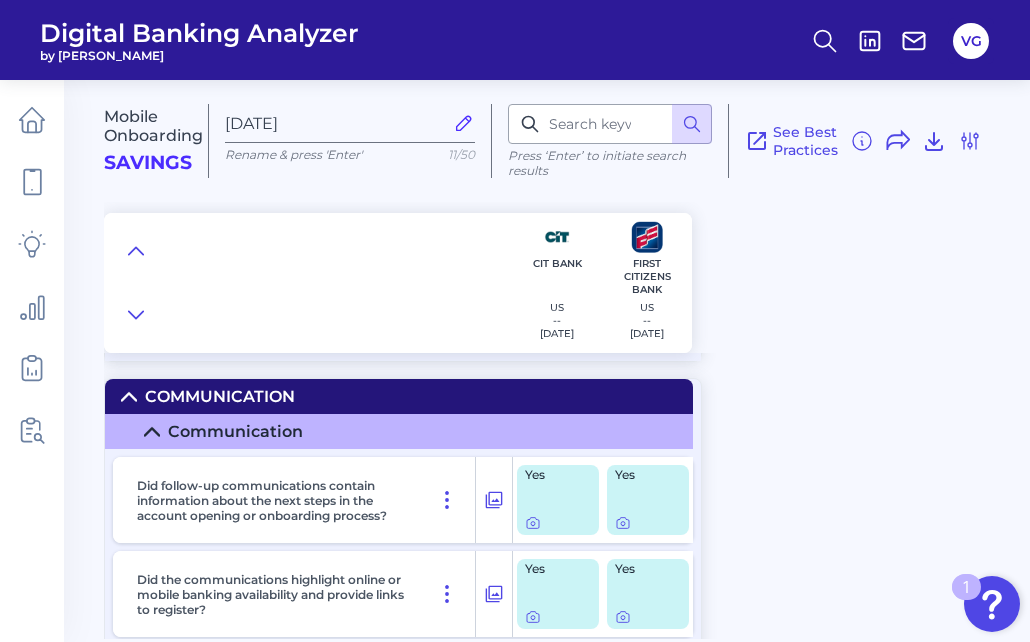 scroll, scrollTop: 11132, scrollLeft: 0, axis: vertical 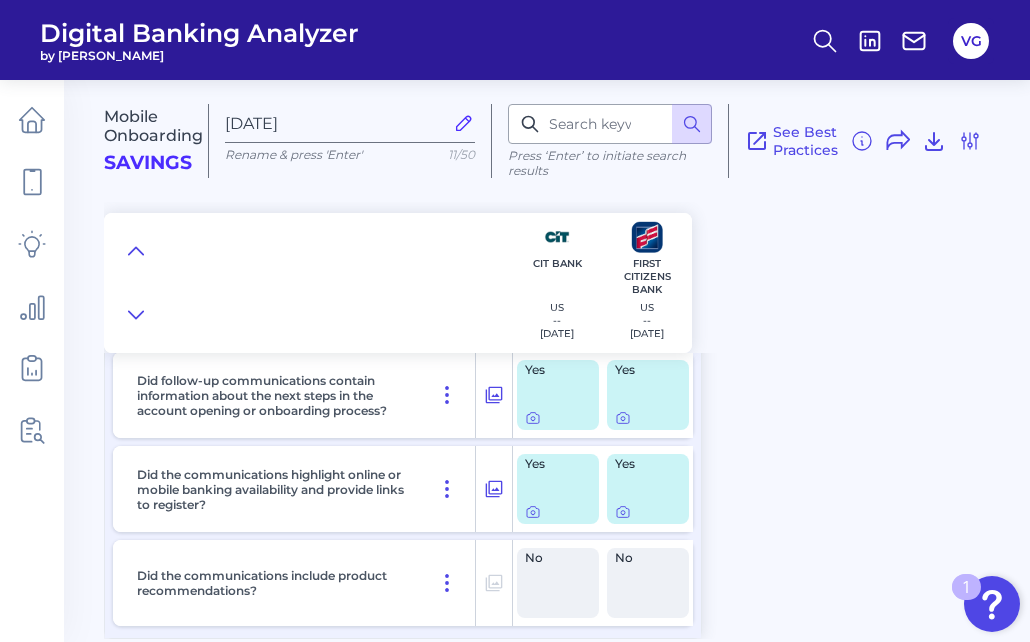 click on "Mobile Onboarding Savings [DATE] Rename & press 'Enter' 11/50 Press ‘Enter’ to initiate search results See Best Practices Filters Clear all filters Experience Reset Mobile Servicing Desktop Servicing Mobile Onboarding Desktop Onboarding Categories Clear Press ‘Enter’ to initiate search results Select all categories Pre-Login Area Pre-login Features New Customer Onboarding New Customer Onboarding Page Features Product Summary Application Capabilities & Interface Overview Form Features In Application Help & Support Additional applicant & products Verification & Agreement Signature Verification & Agreement Verification and Approval Funding & Deposits Account Configuration Mobile Setup and First Login Online Account Servicing Communication Communication Countries Clear Select all countries [GEOGRAPHIC_DATA] Brands Clear Press ‘Enter’ to initiate search results Select all brands Ally - US American Express - US Associated Bank - US Barclays - [GEOGRAPHIC_DATA] Bask - [GEOGRAPHIC_DATA] BMO - [GEOGRAPHIC_DATA] Capital One - [GEOGRAPHIC_DATA] Chime - [GEOGRAPHIC_DATA] PNC - [GEOGRAPHIC_DATA]" at bounding box center (567, 209) 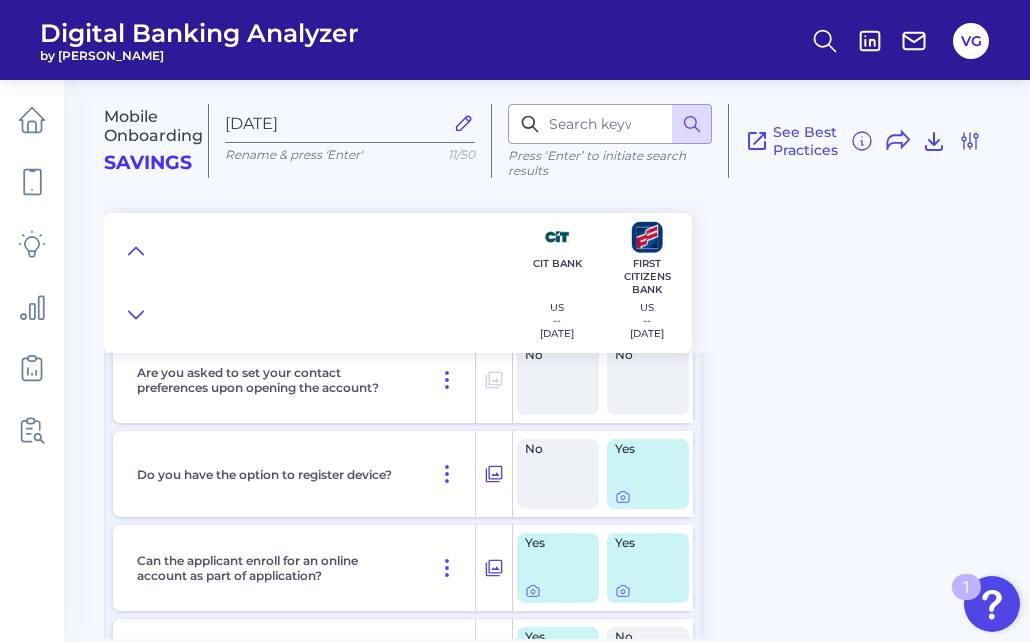 scroll, scrollTop: 10288, scrollLeft: 0, axis: vertical 